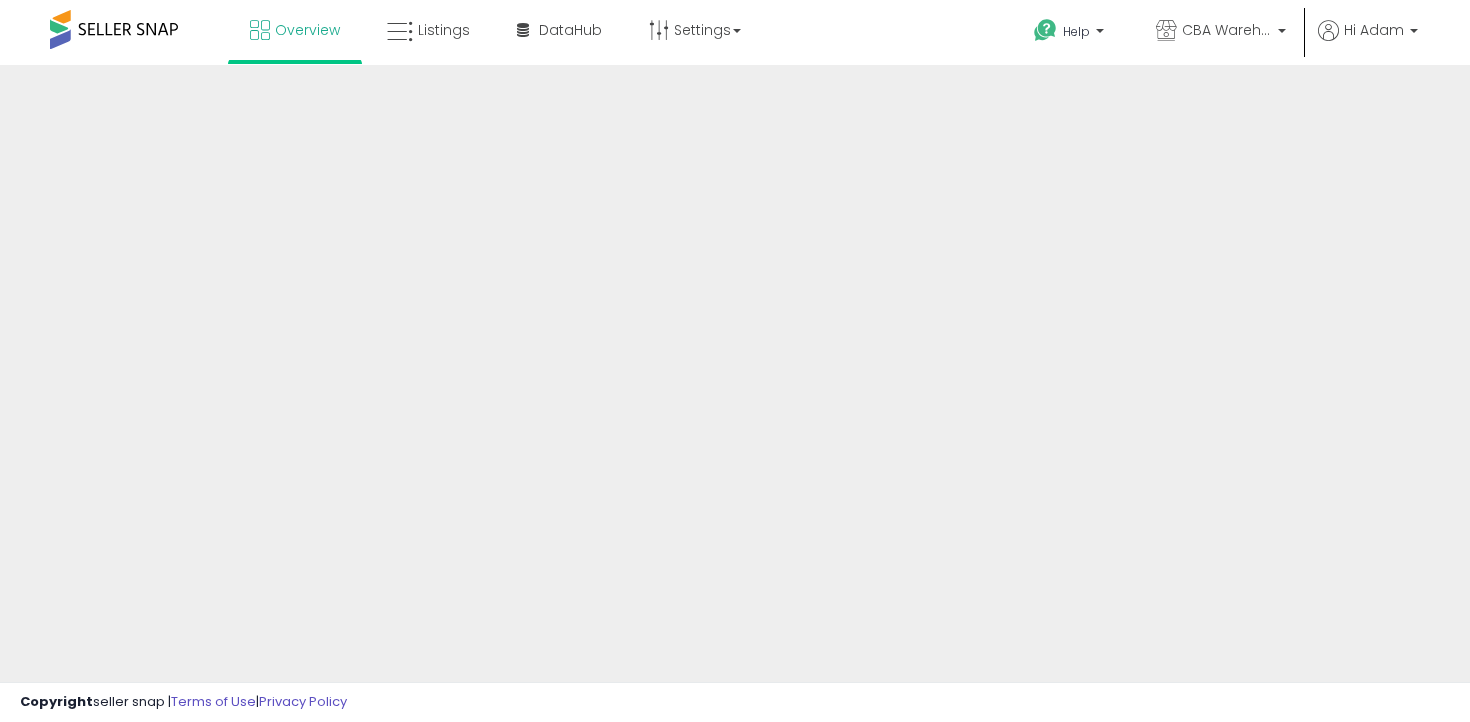 scroll, scrollTop: 0, scrollLeft: 0, axis: both 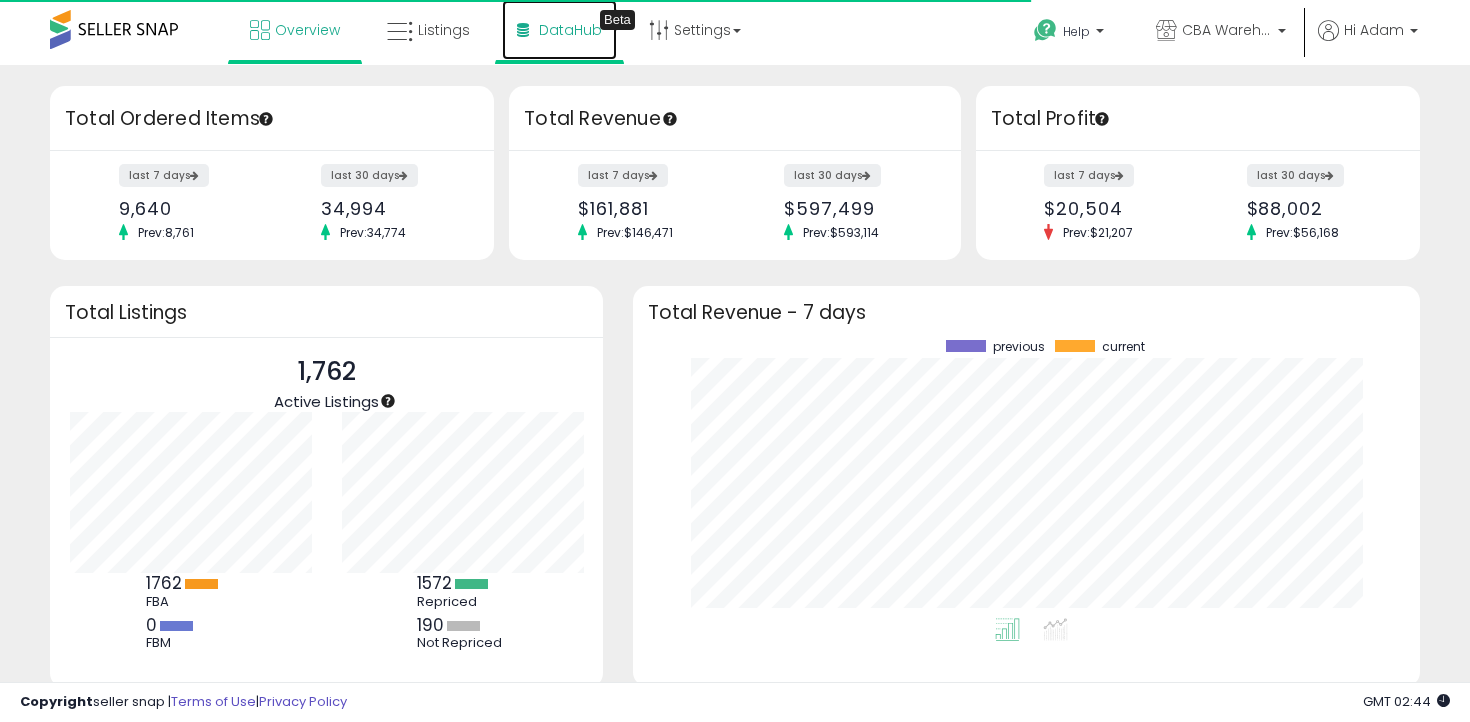 click on "DataHub" at bounding box center (570, 30) 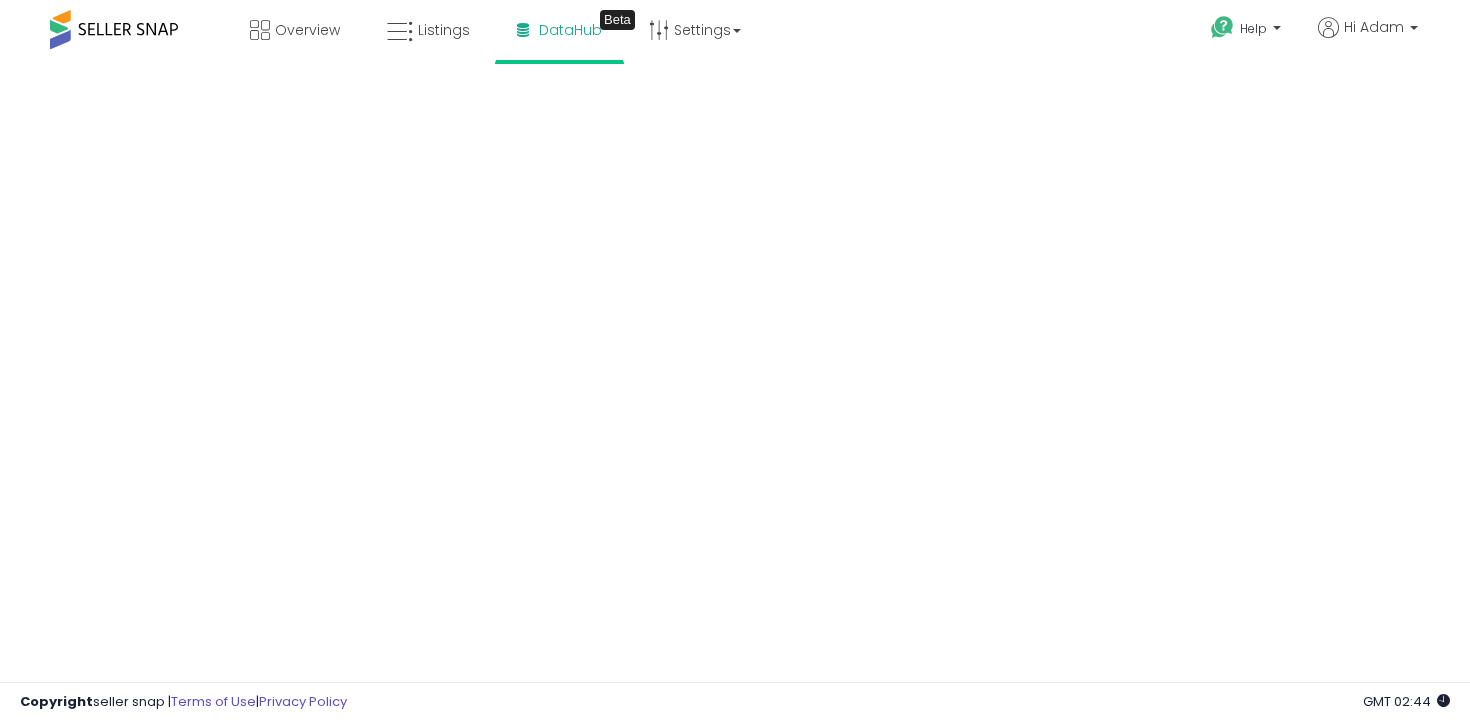 scroll, scrollTop: 0, scrollLeft: 0, axis: both 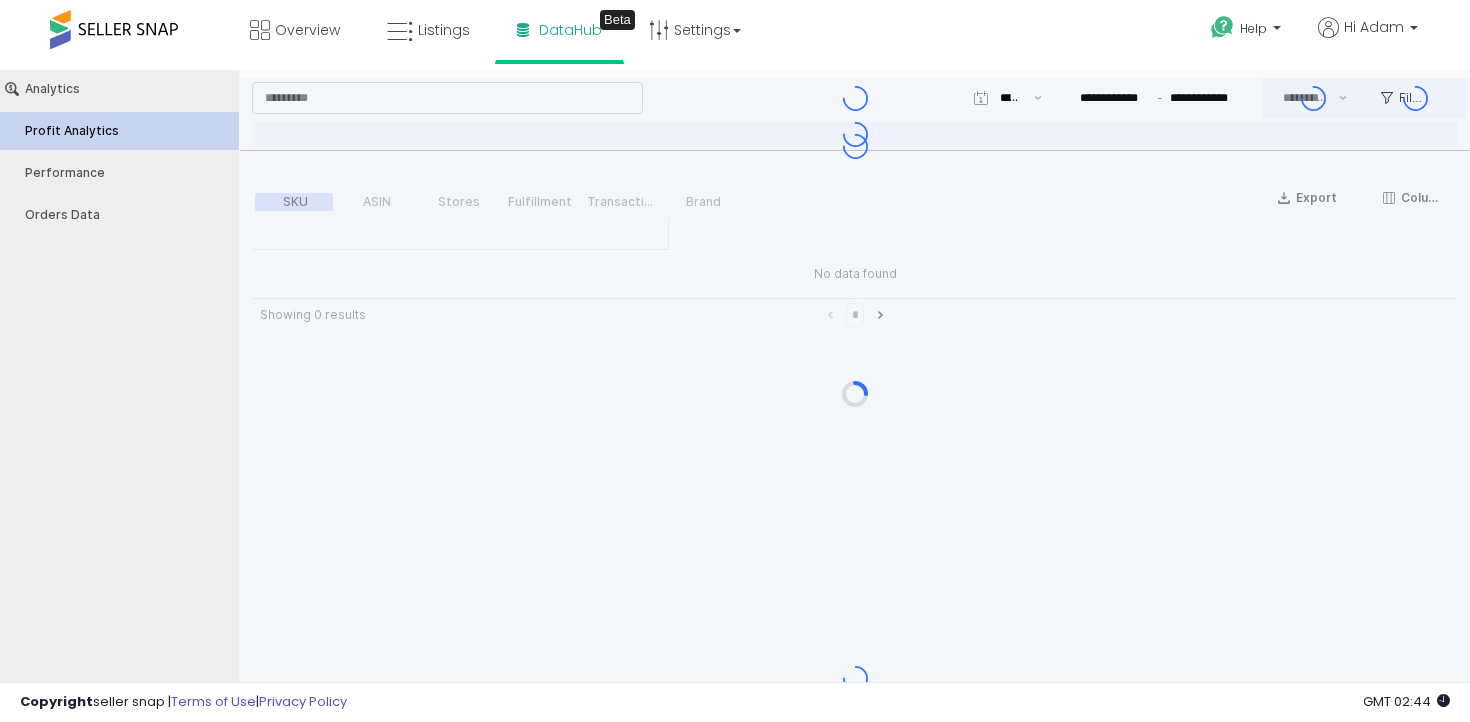 type on "***" 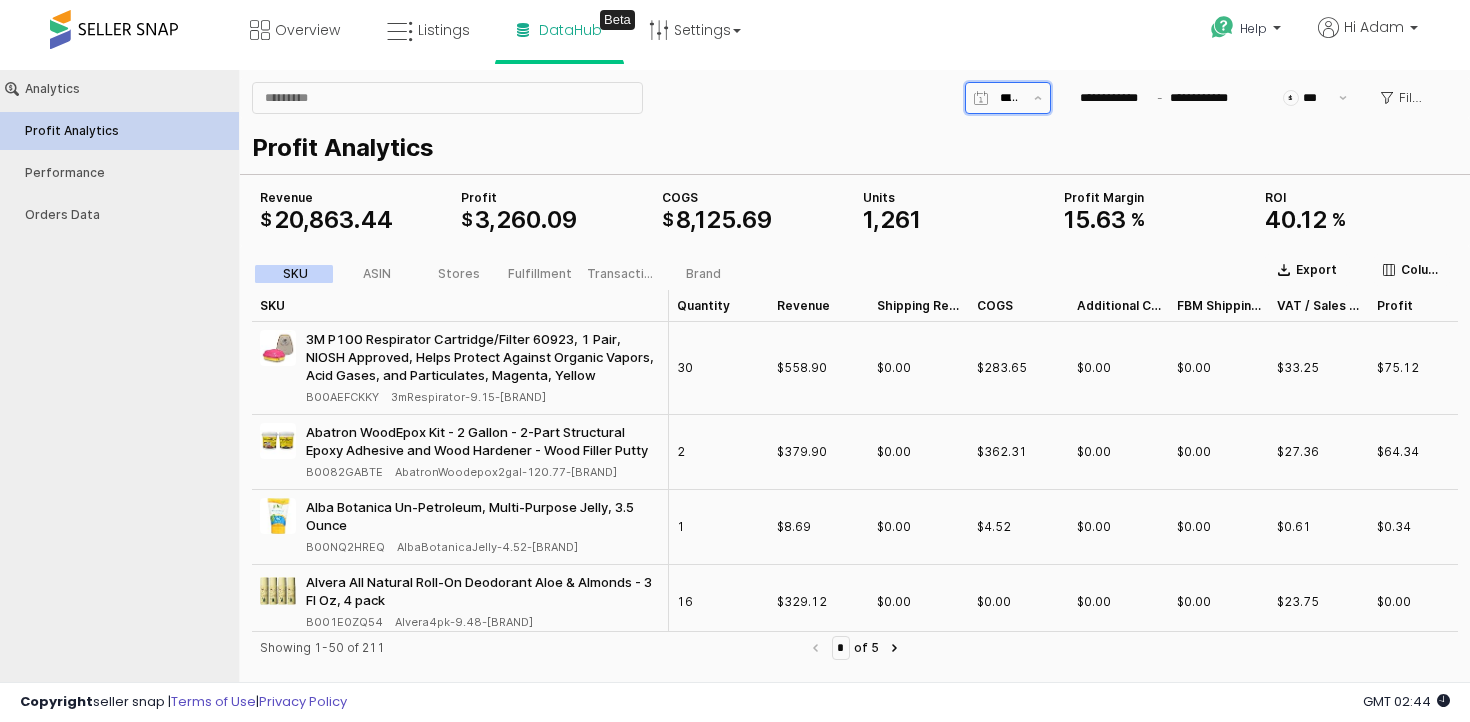 click at bounding box center [1011, 98] 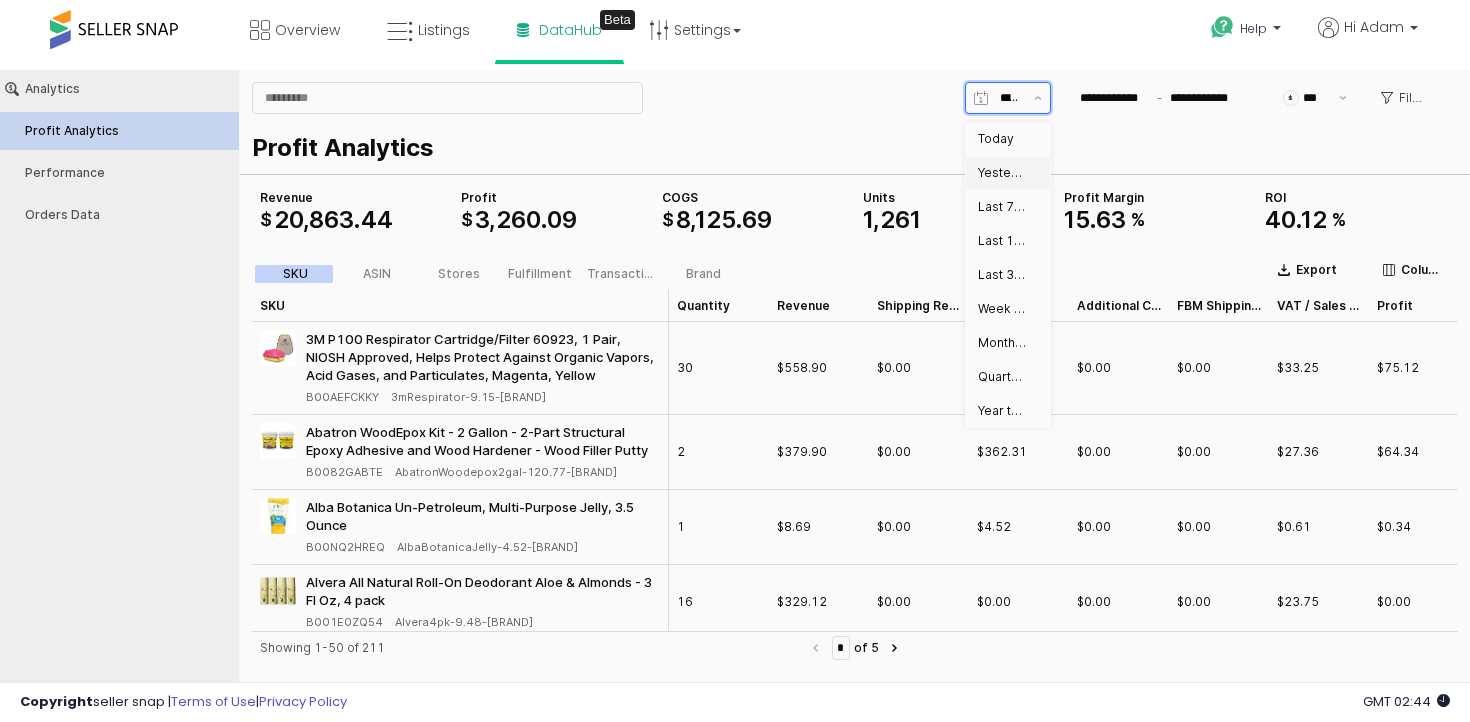 click on "Yesterday" at bounding box center [1002, 173] 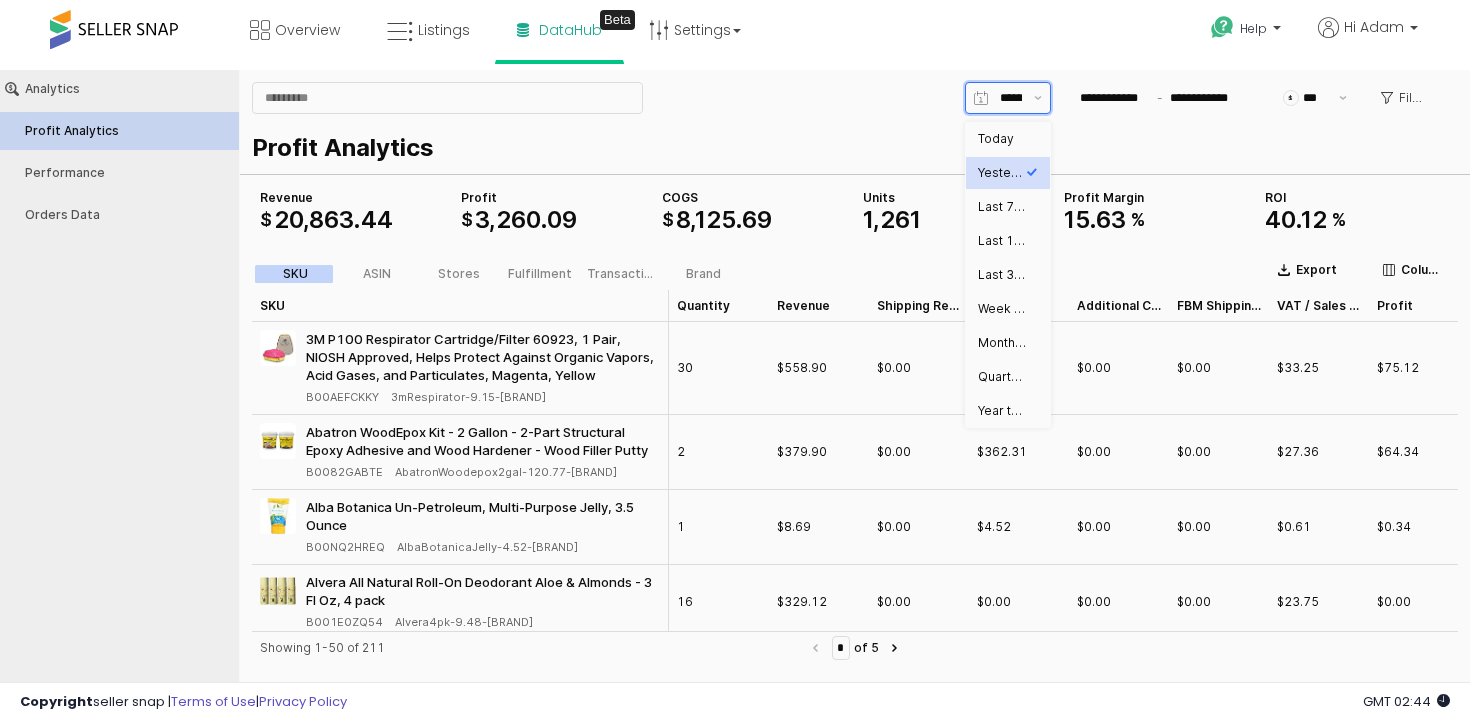 type on "*********" 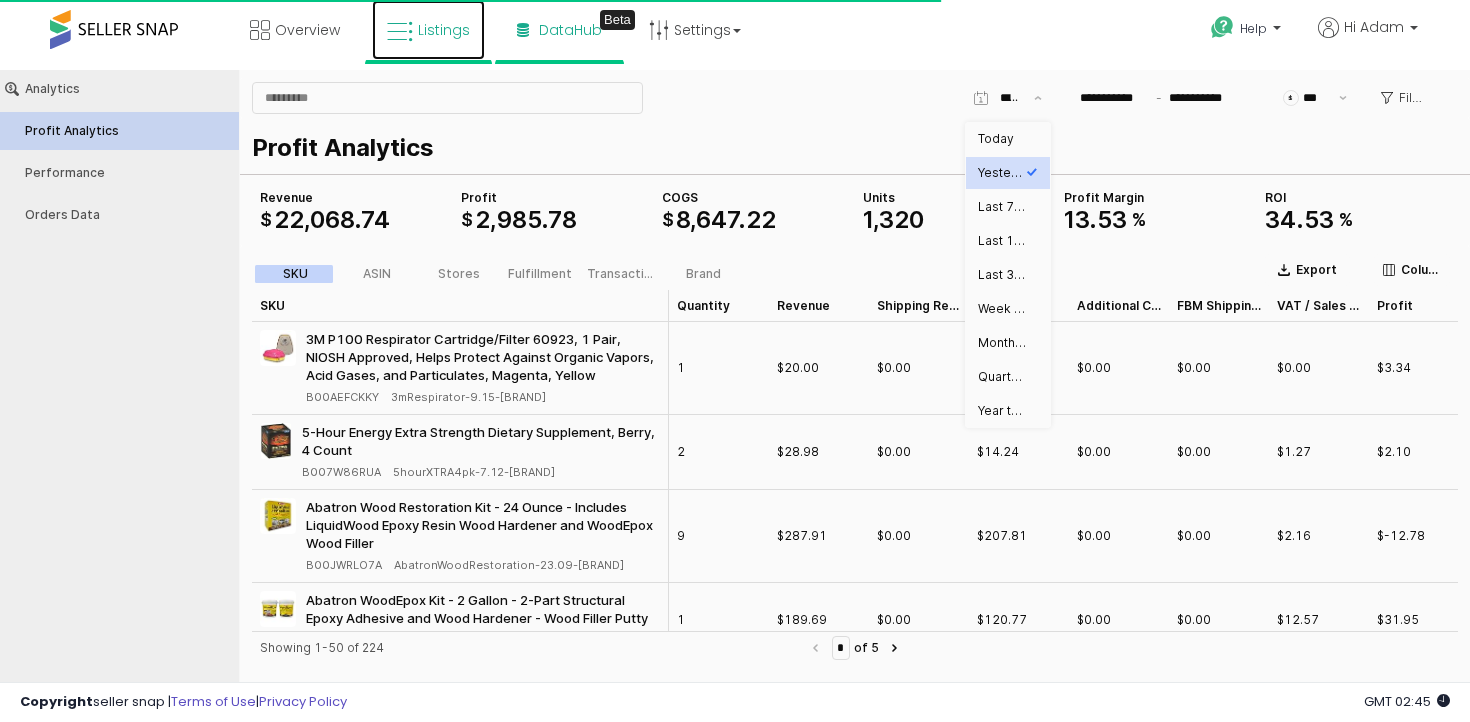 click at bounding box center (400, 32) 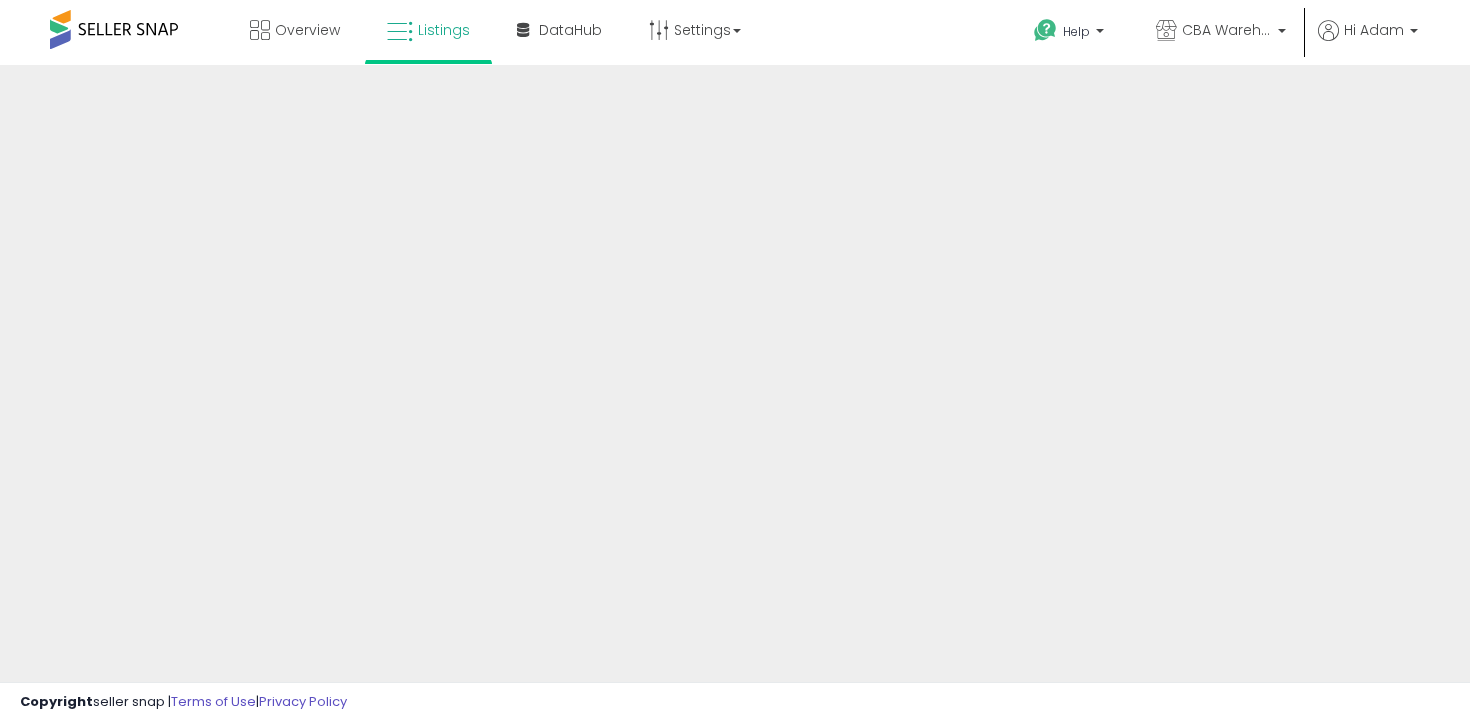 scroll, scrollTop: 0, scrollLeft: 0, axis: both 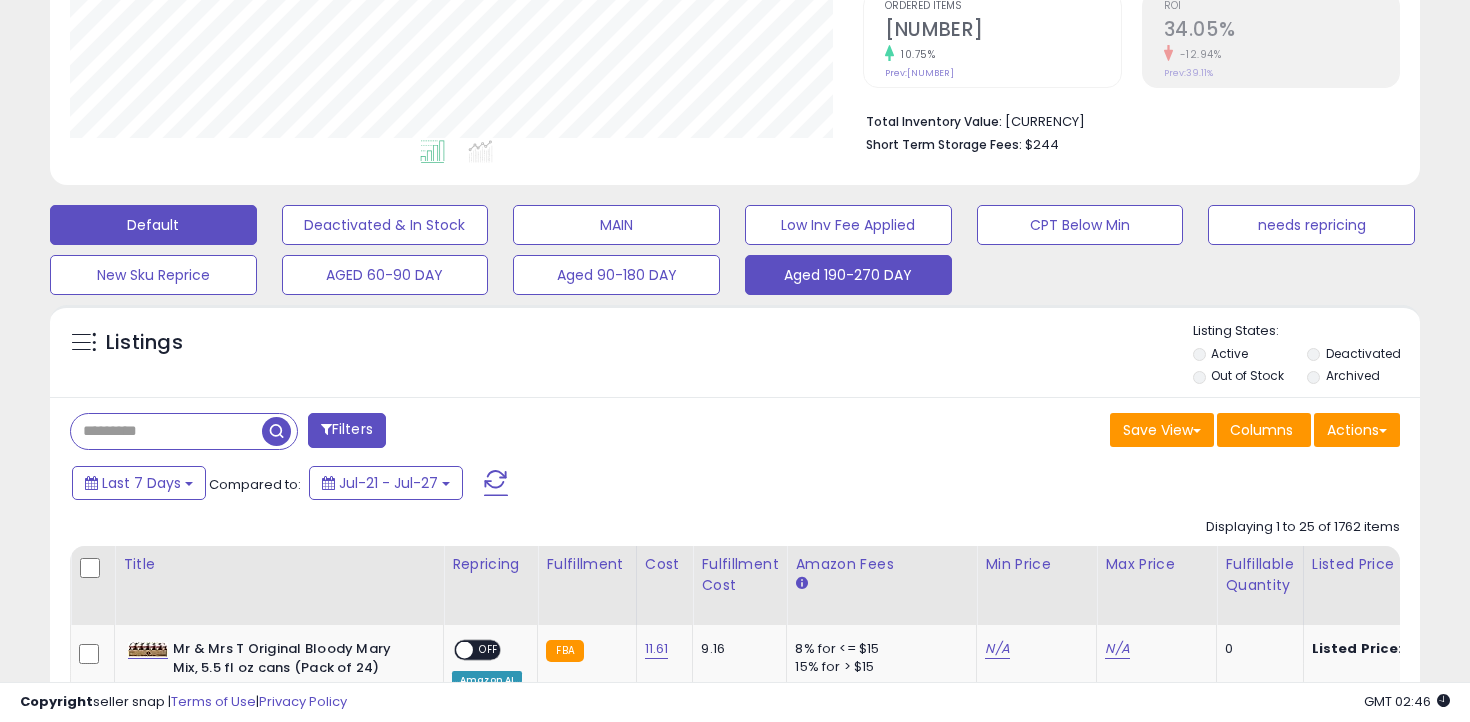 click on "Aged 190-270 DAY" at bounding box center [385, 225] 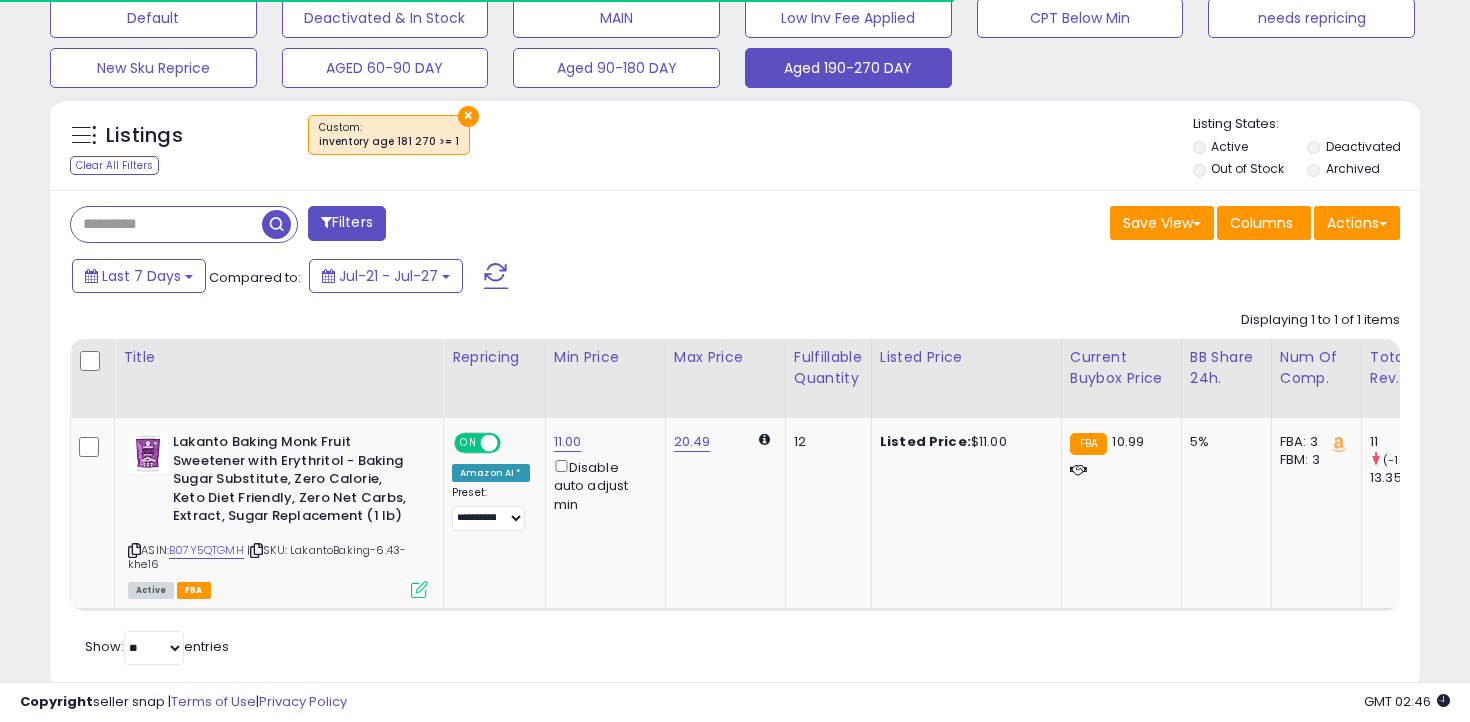 scroll, scrollTop: 675, scrollLeft: 0, axis: vertical 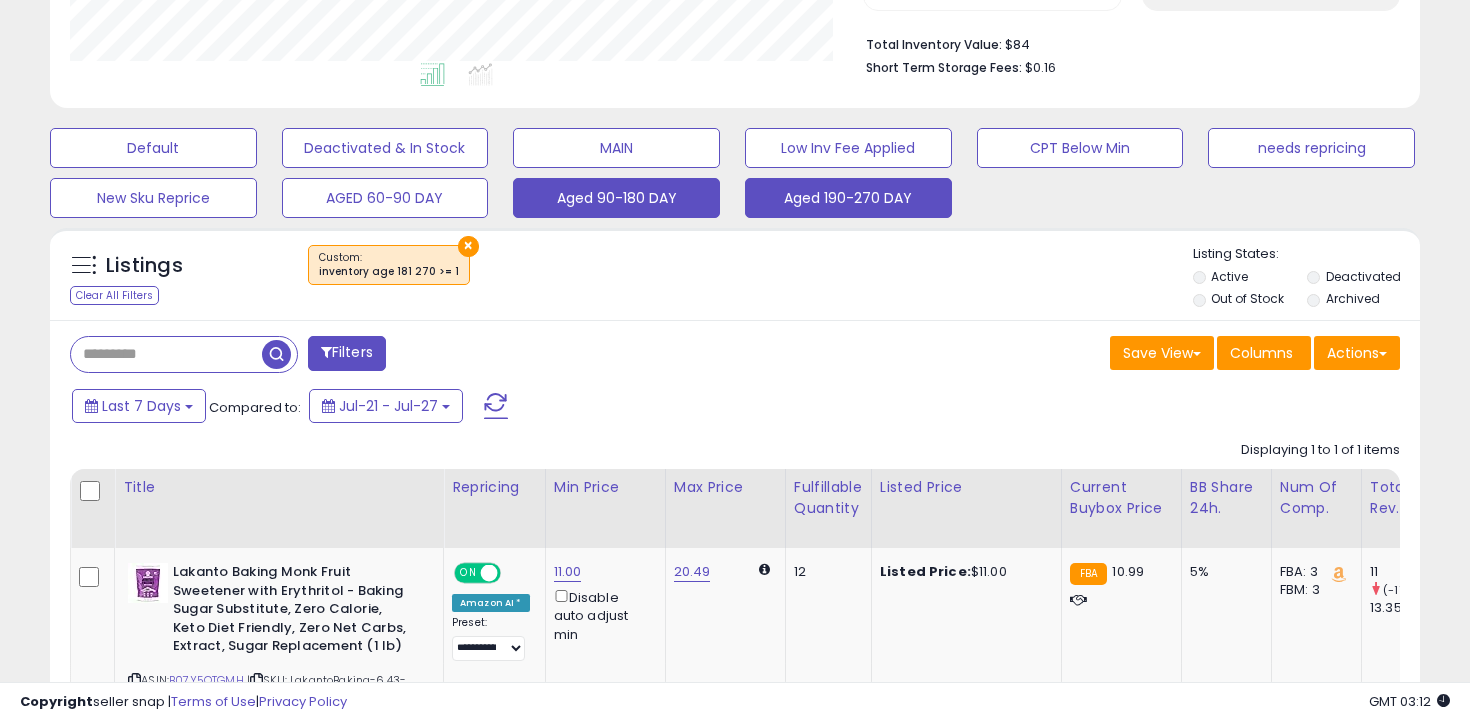 click on "Aged 90-180 DAY" at bounding box center (153, 148) 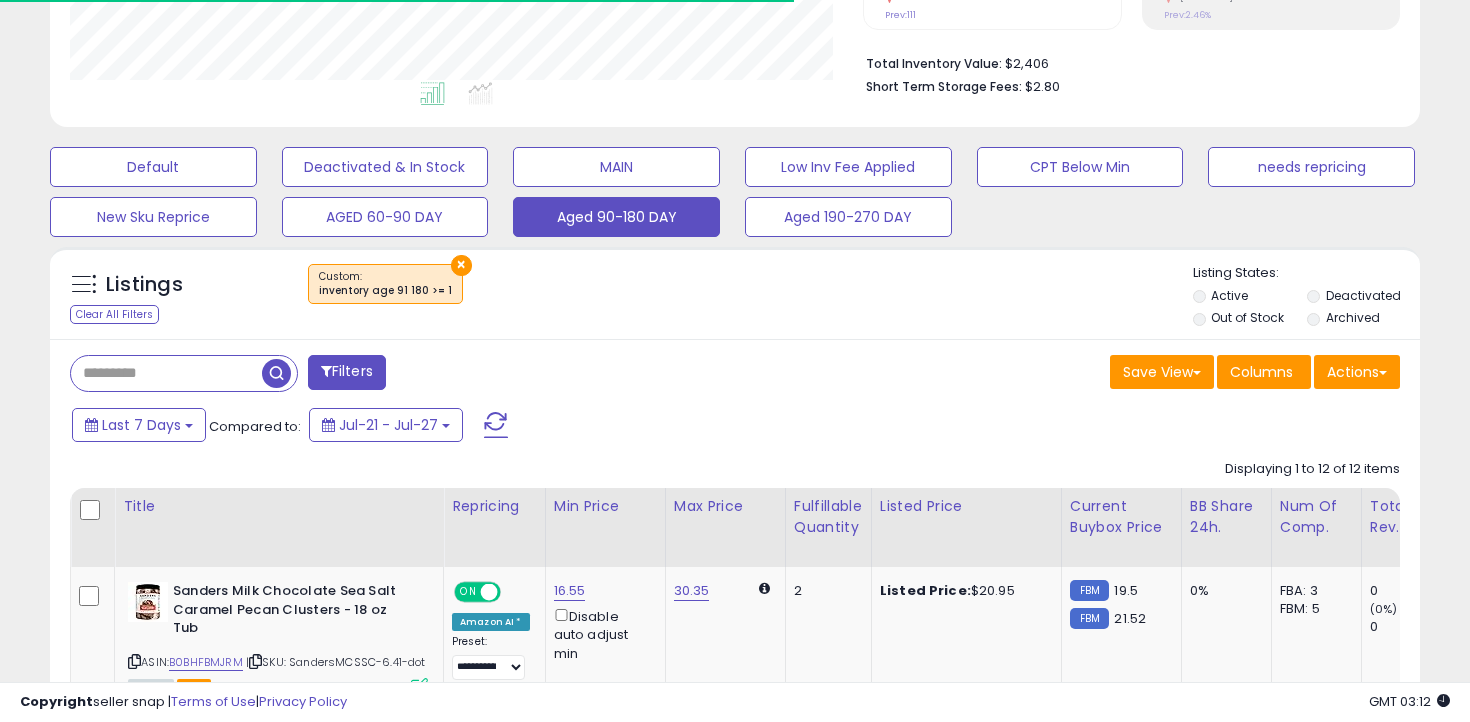 scroll, scrollTop: 502, scrollLeft: 0, axis: vertical 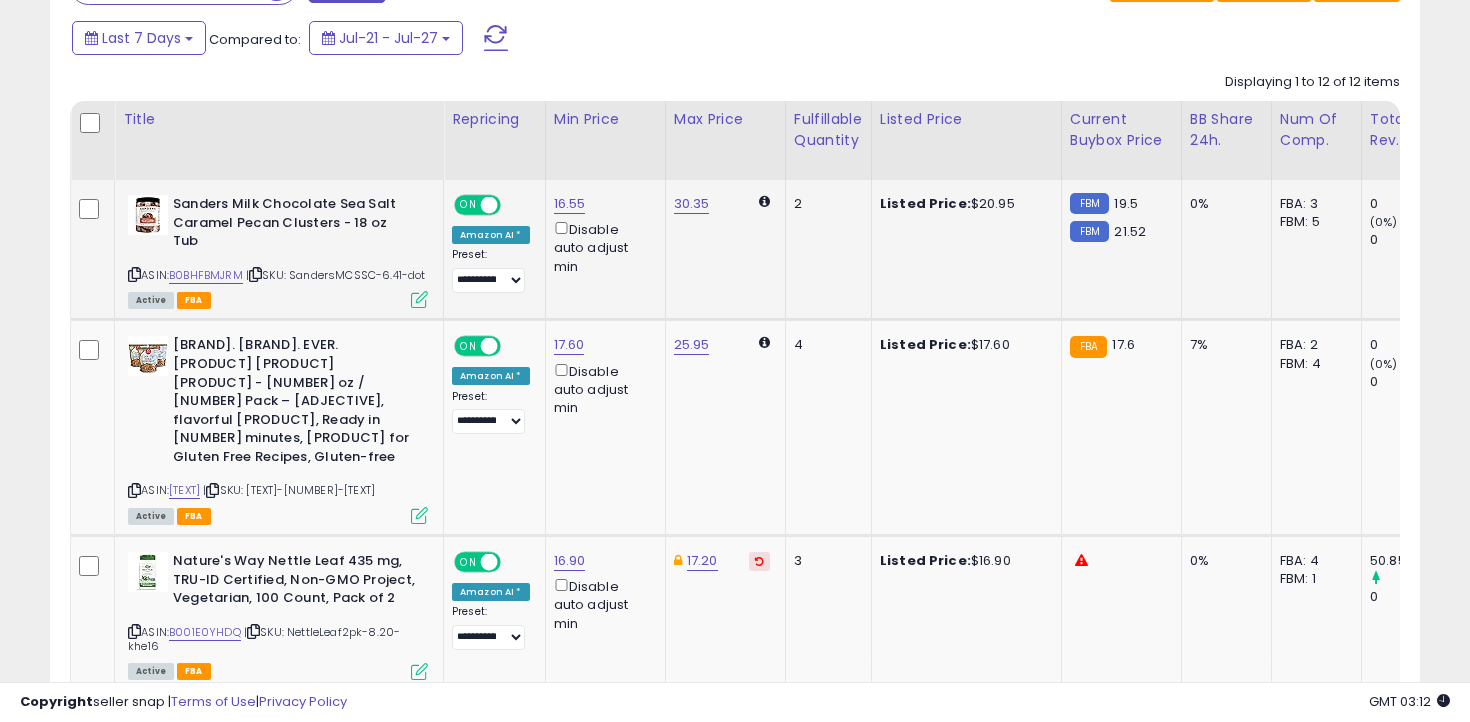 click at bounding box center [134, 274] 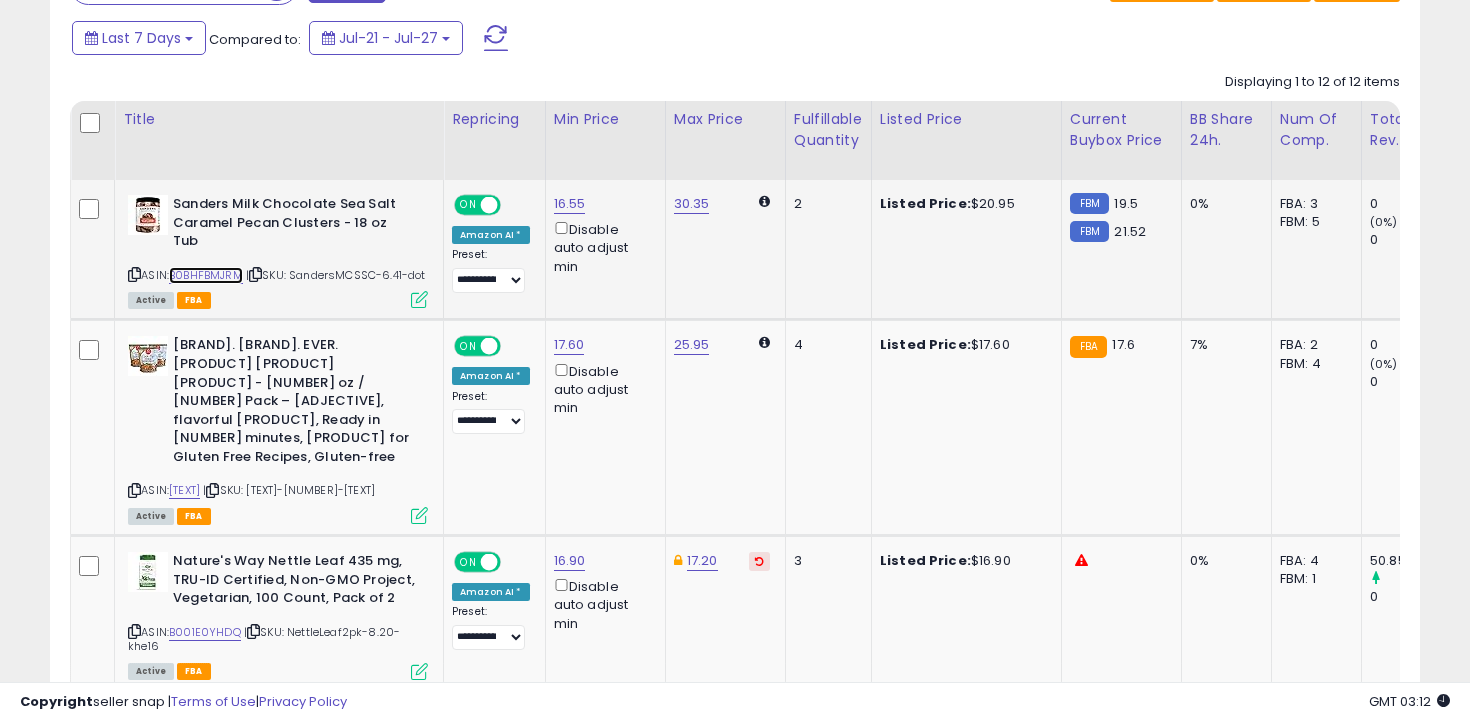 click on "B0BHFBMJRM" at bounding box center [206, 275] 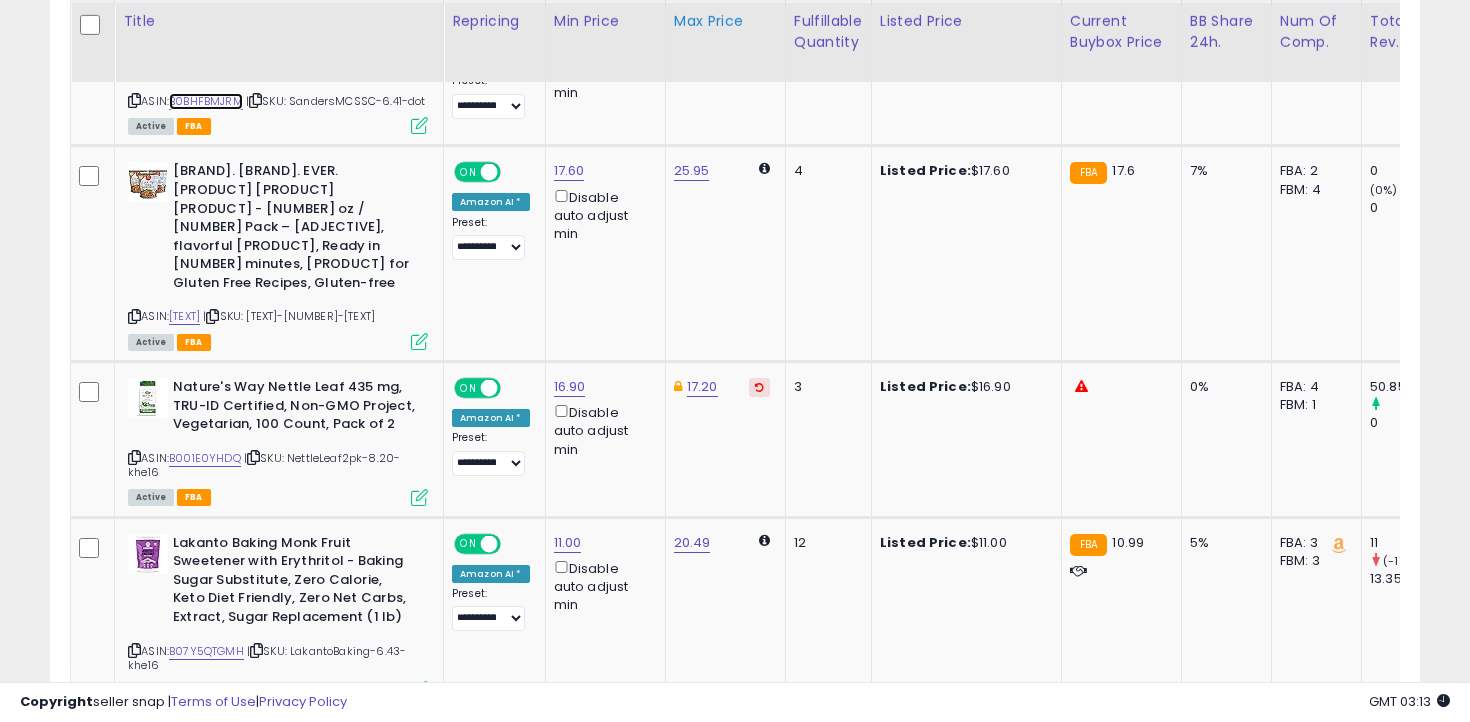 scroll, scrollTop: 1047, scrollLeft: 0, axis: vertical 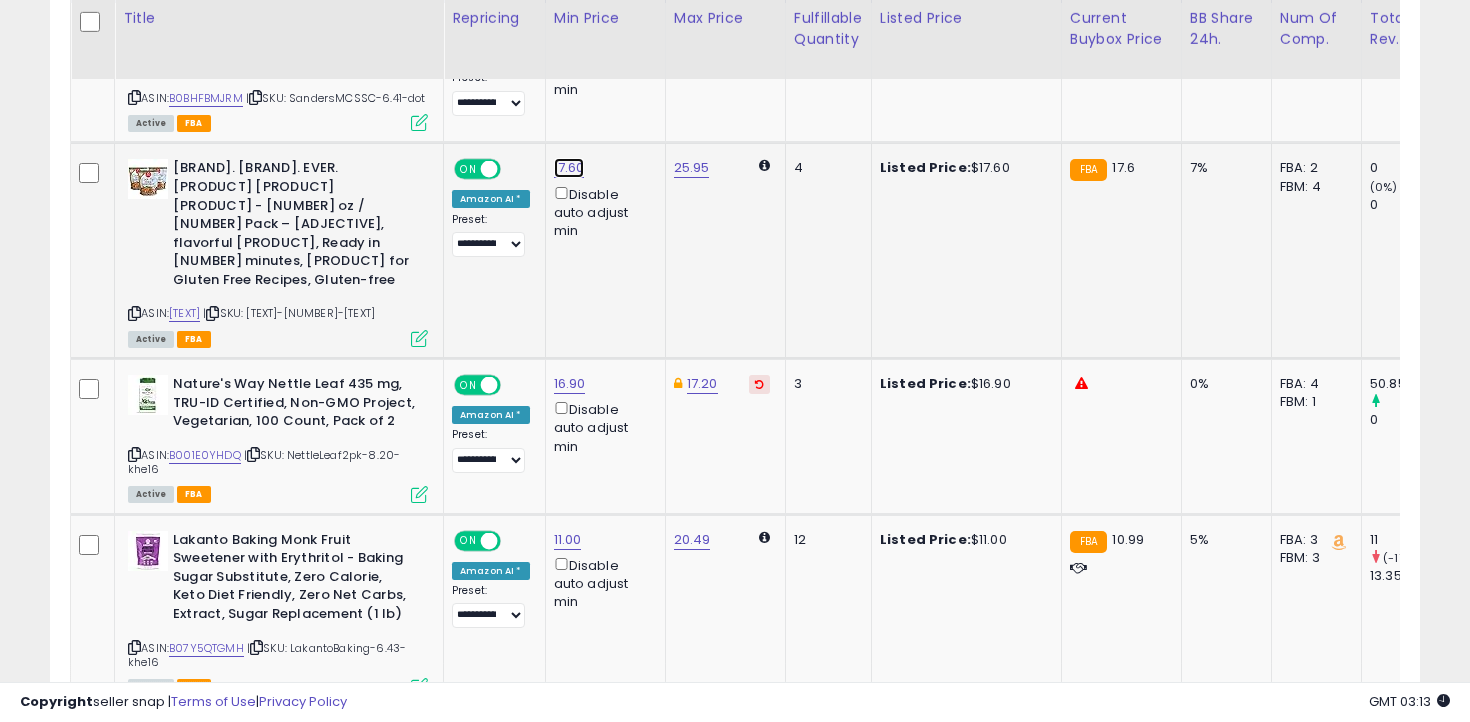 click on "17.60" at bounding box center (570, 27) 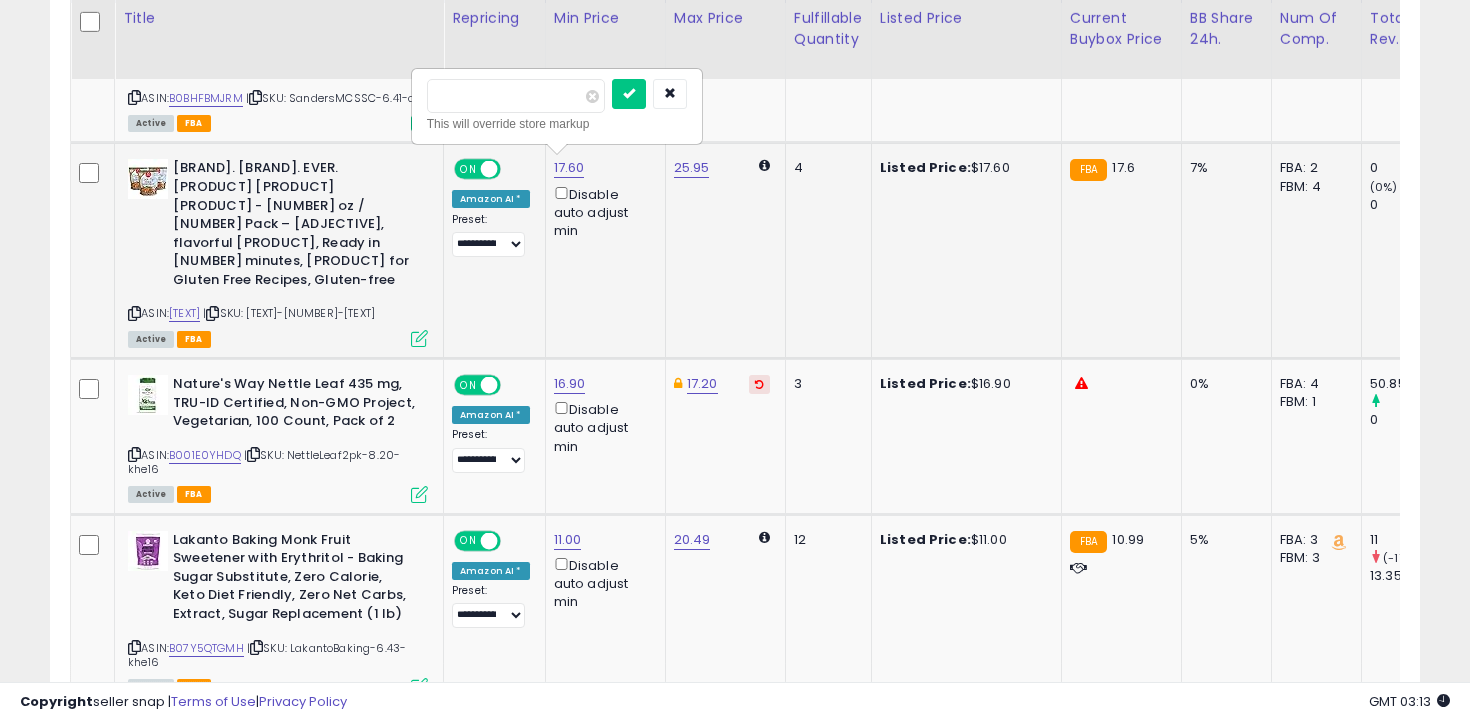 type on "*****" 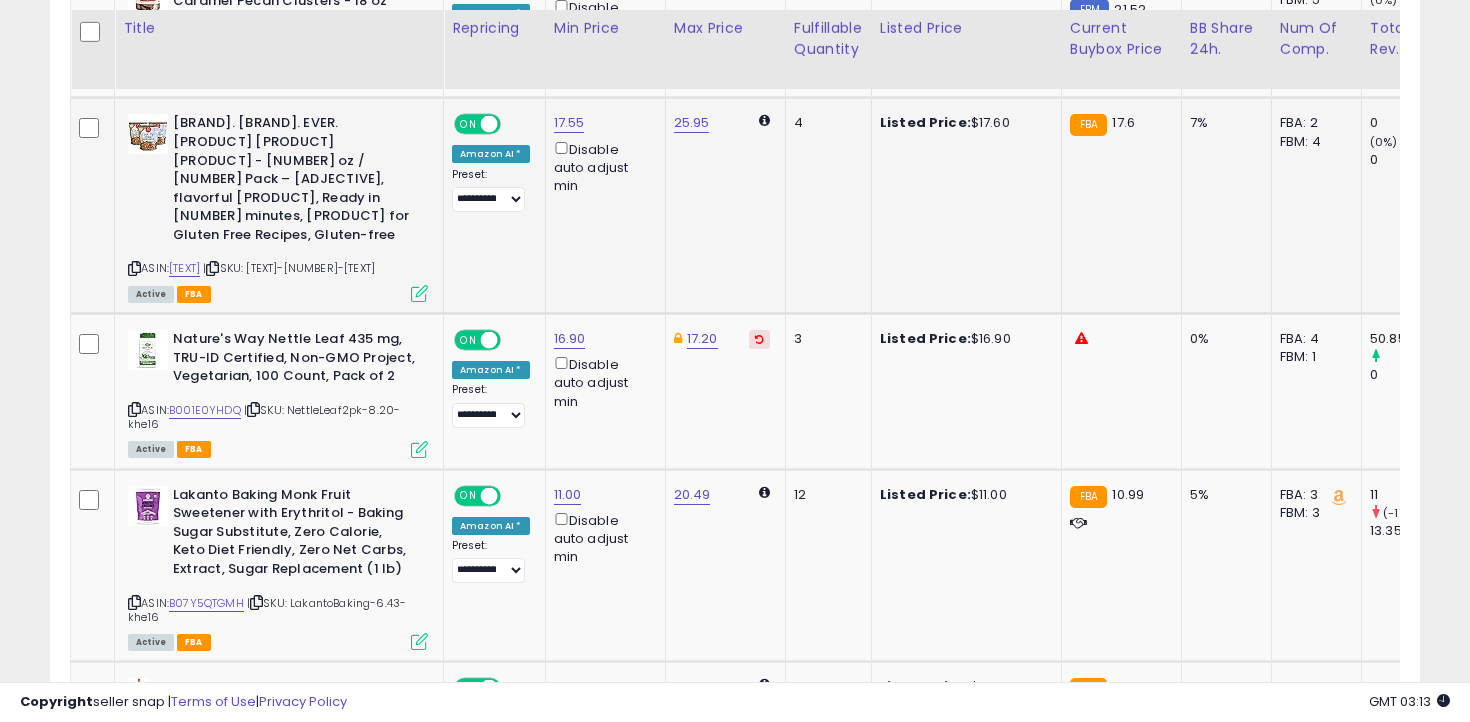 scroll, scrollTop: 1279, scrollLeft: 0, axis: vertical 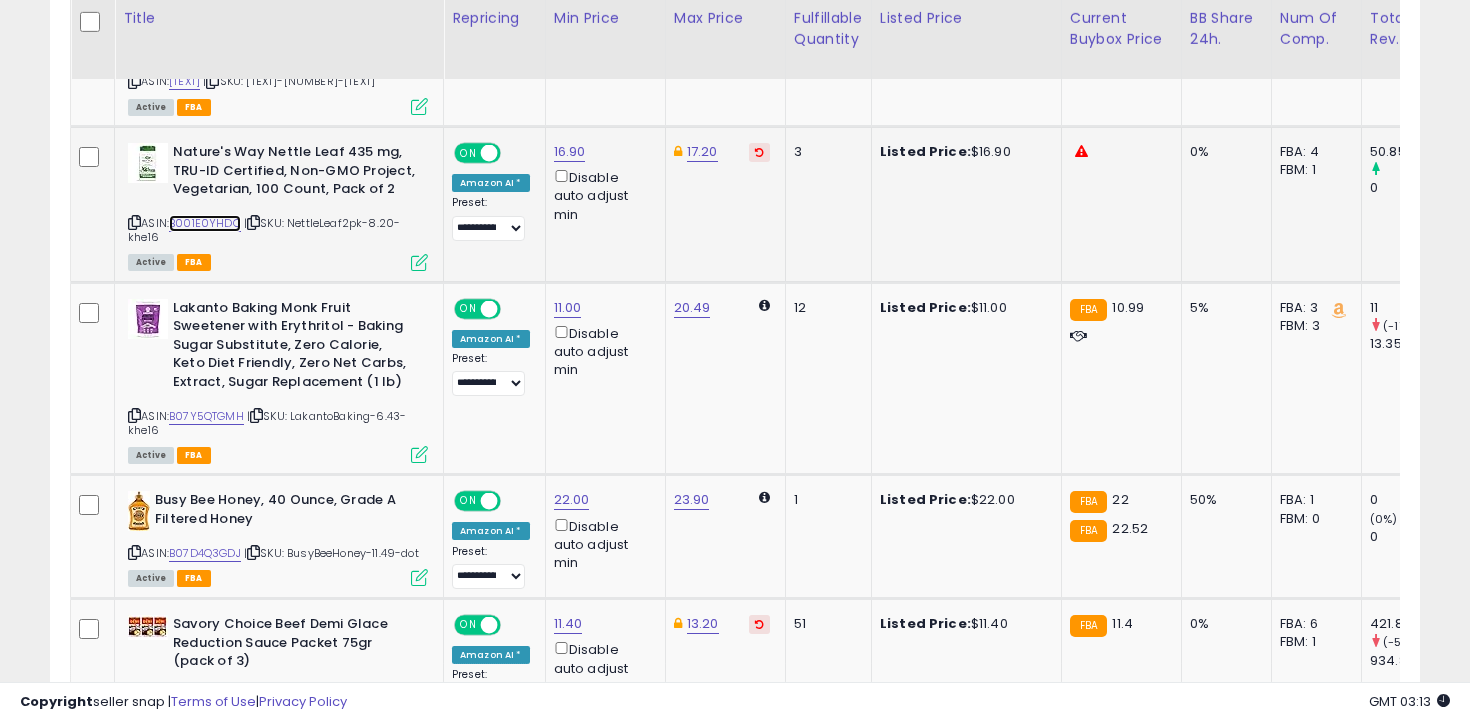 click on "B001E0YHDQ" at bounding box center [205, 223] 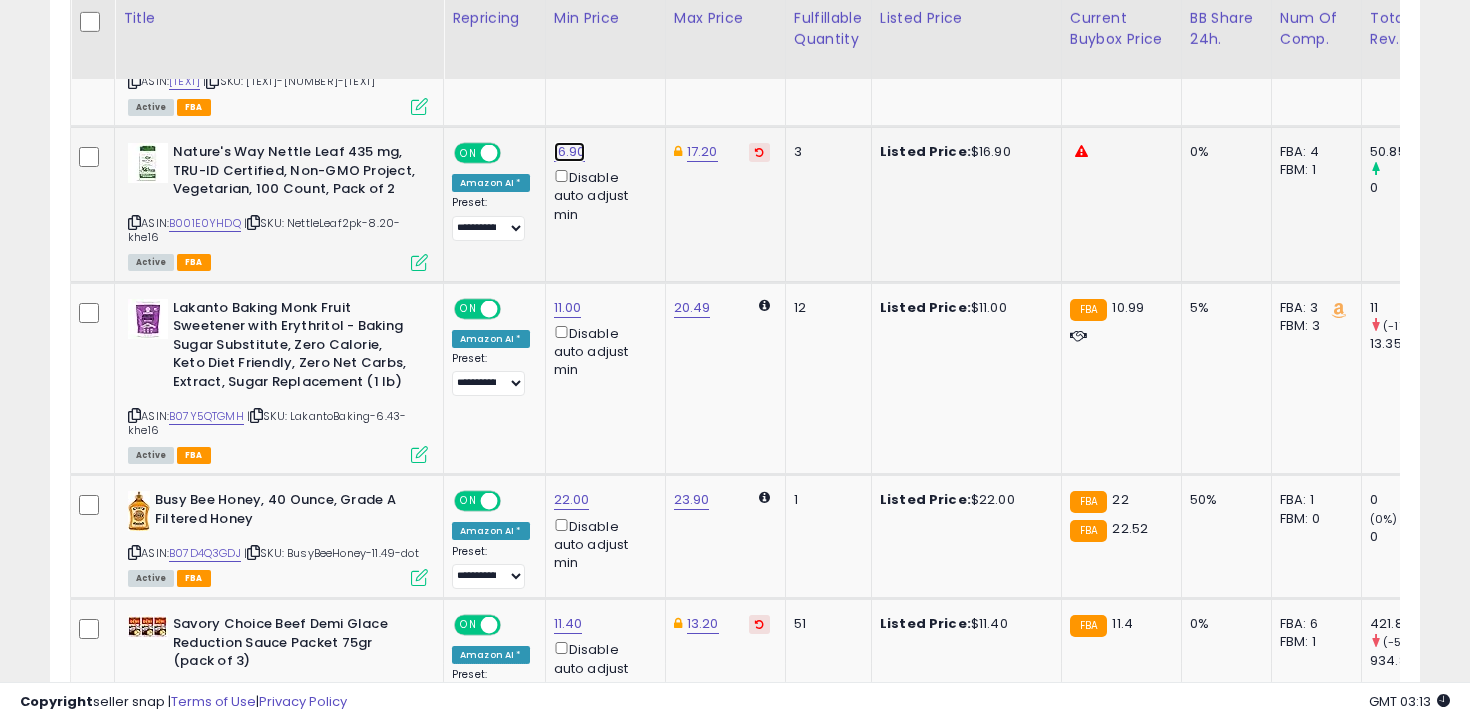 click on "16.90" at bounding box center [570, -205] 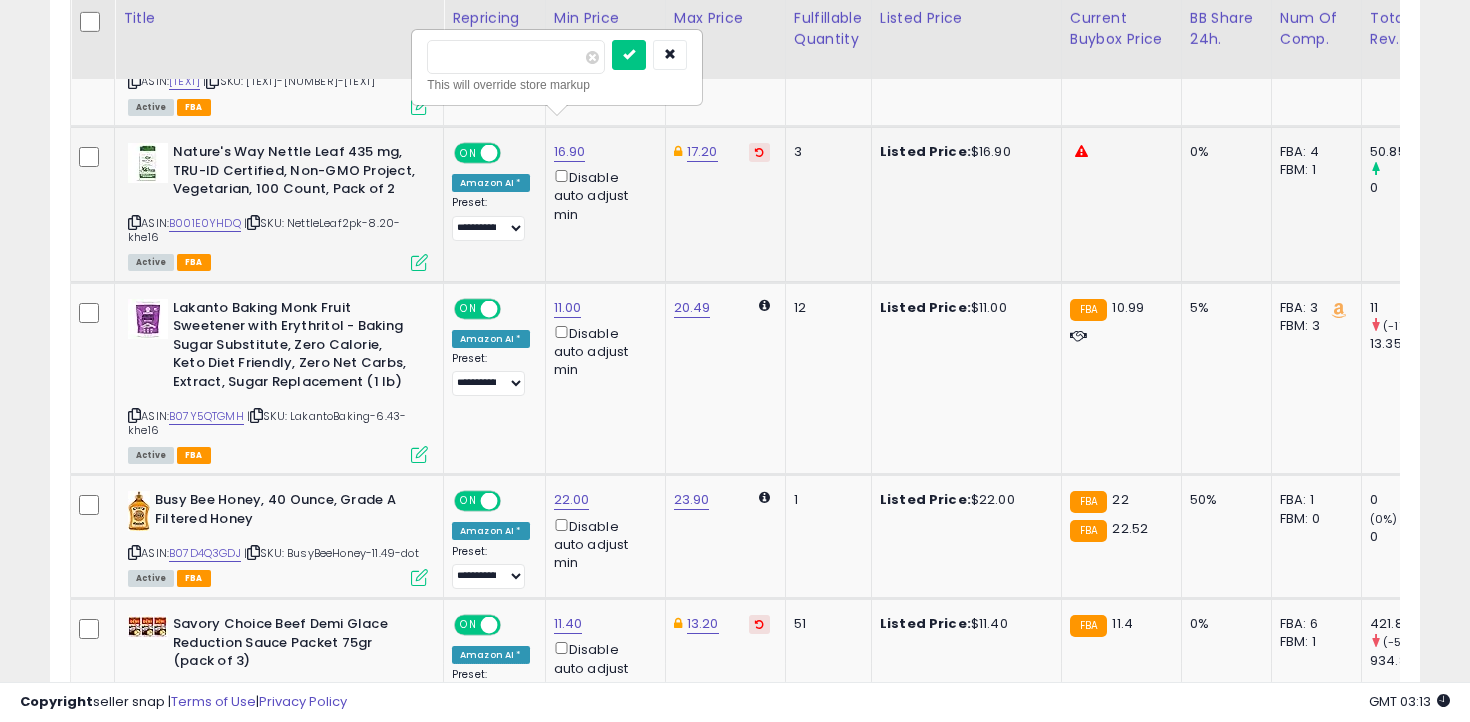 type on "**" 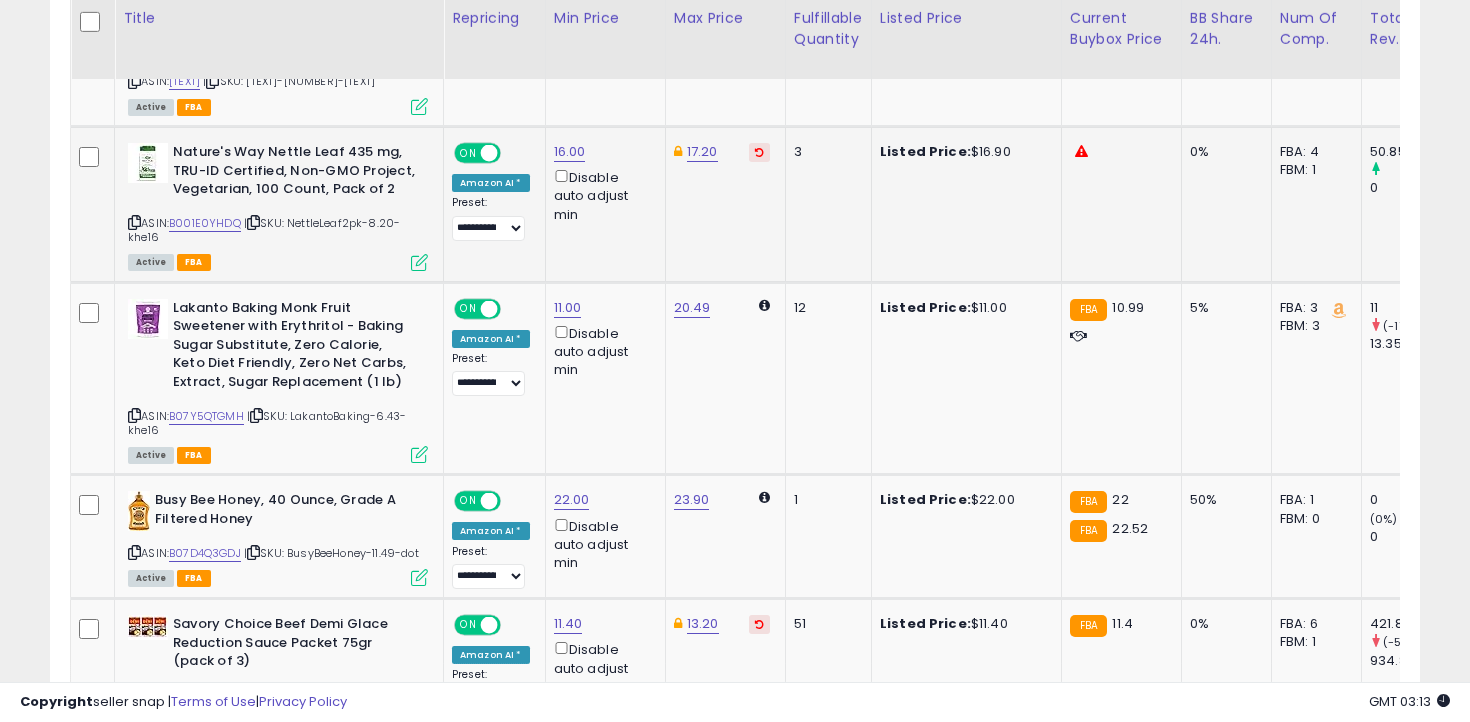 scroll, scrollTop: 0, scrollLeft: 158, axis: horizontal 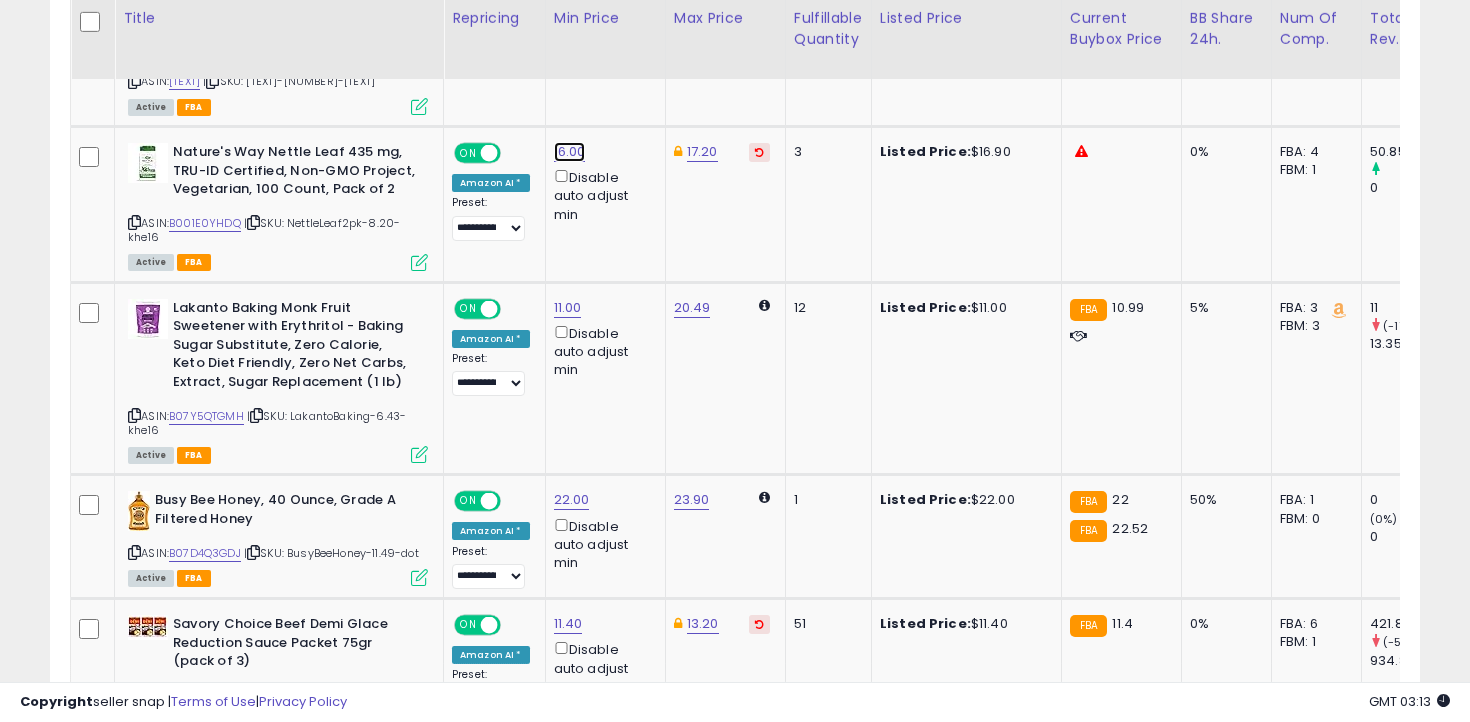 click on "16.00" at bounding box center (570, -205) 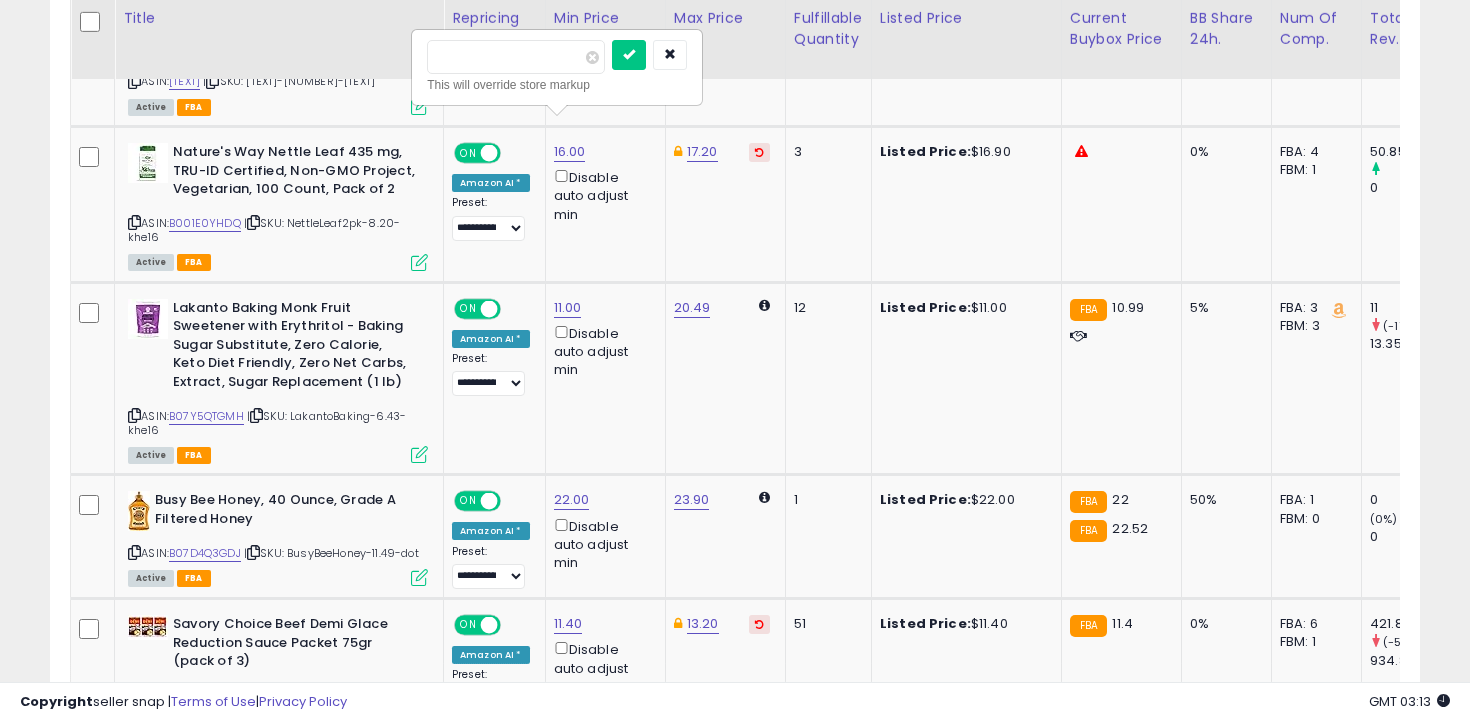 type on "****" 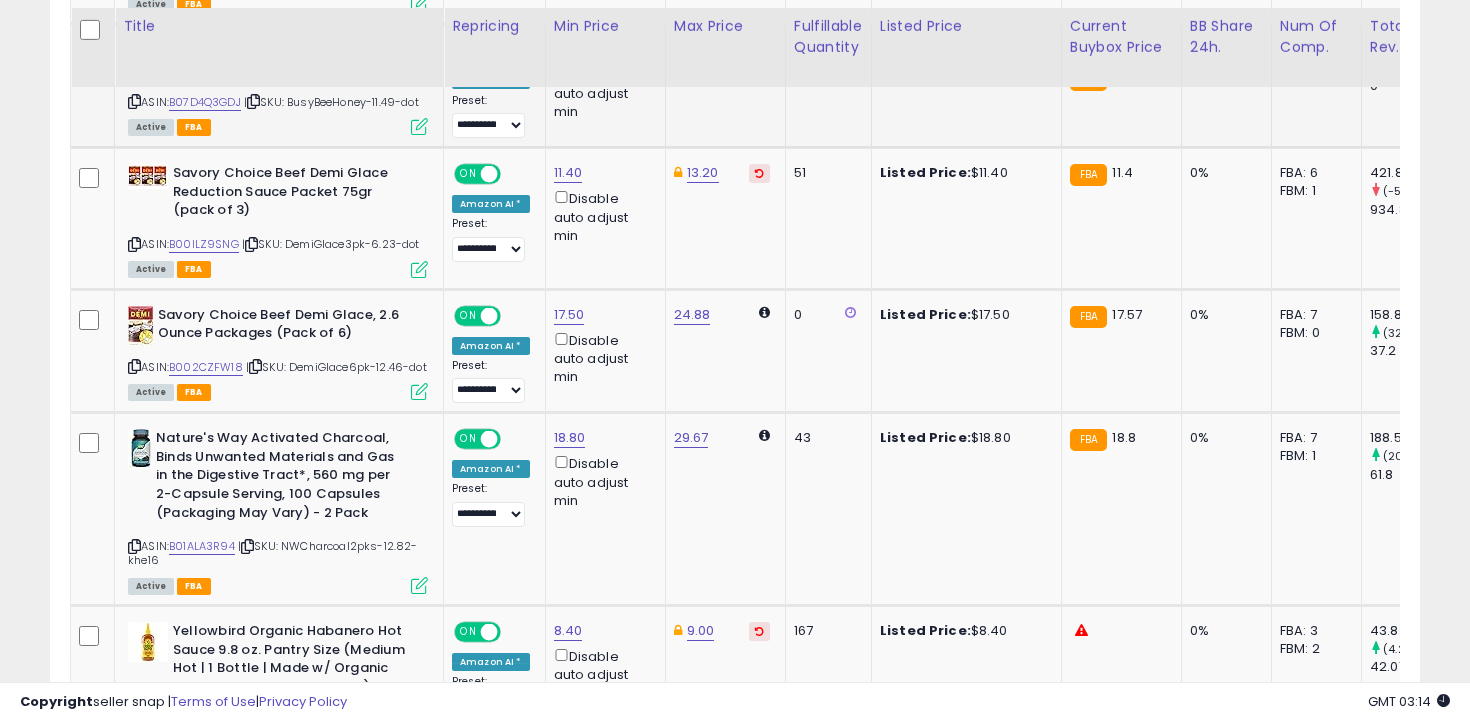 scroll, scrollTop: 1756, scrollLeft: 0, axis: vertical 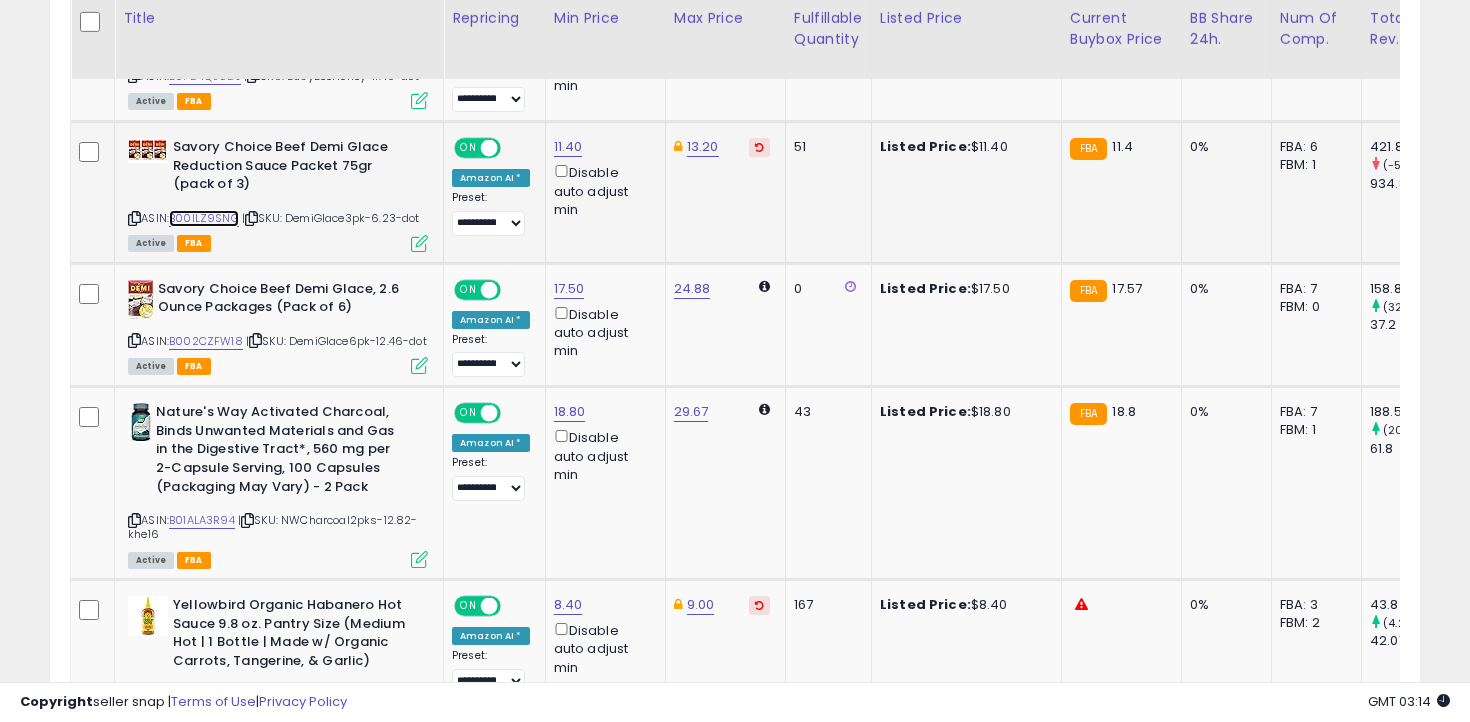 click on "B00ILZ9SNG" at bounding box center [204, 218] 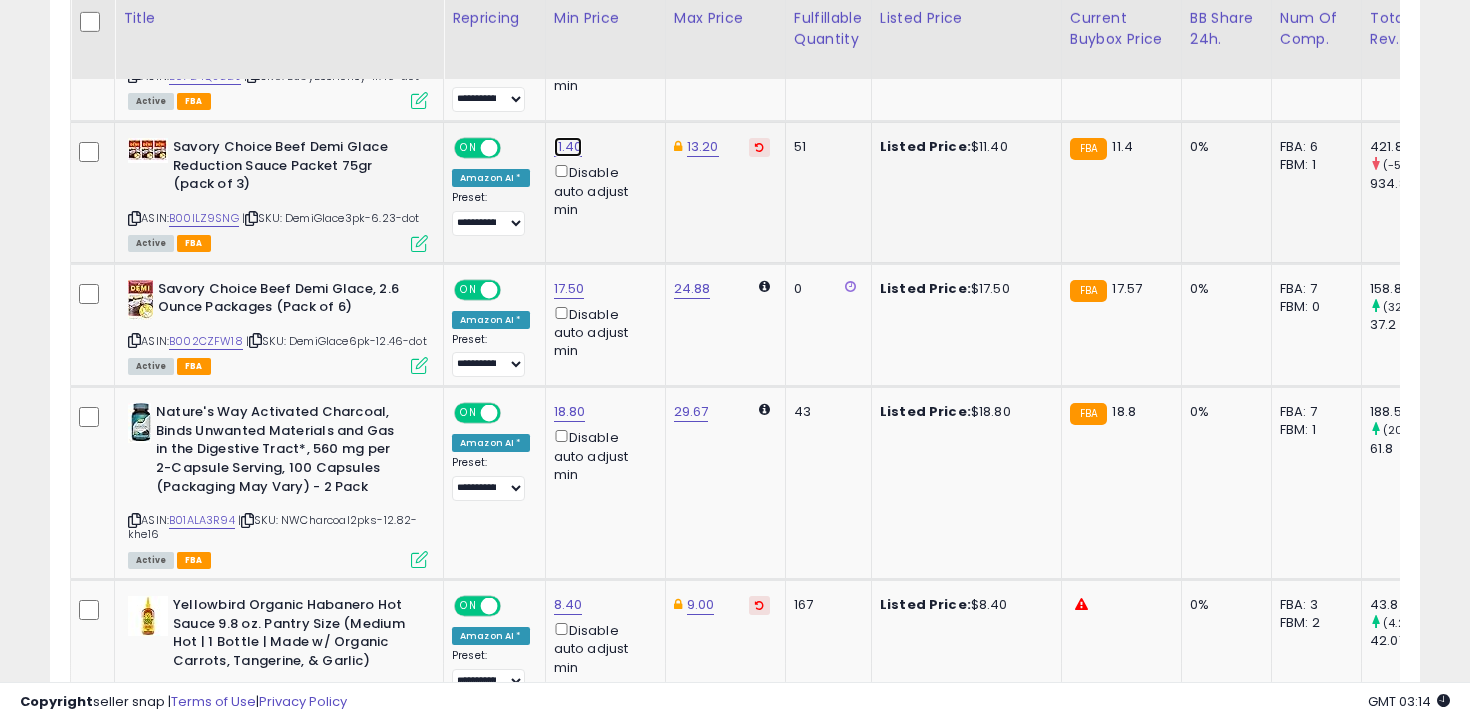 click on "11.40" at bounding box center [570, -682] 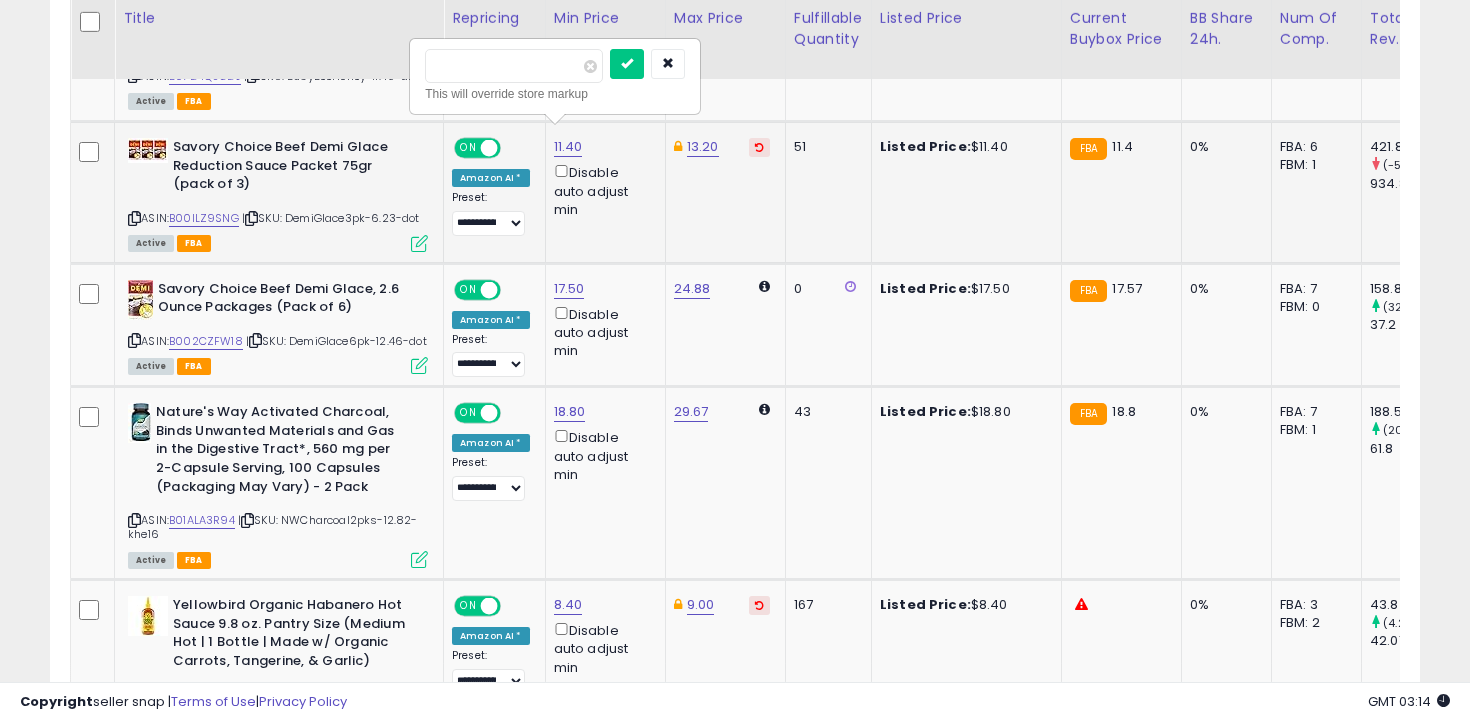 type on "****" 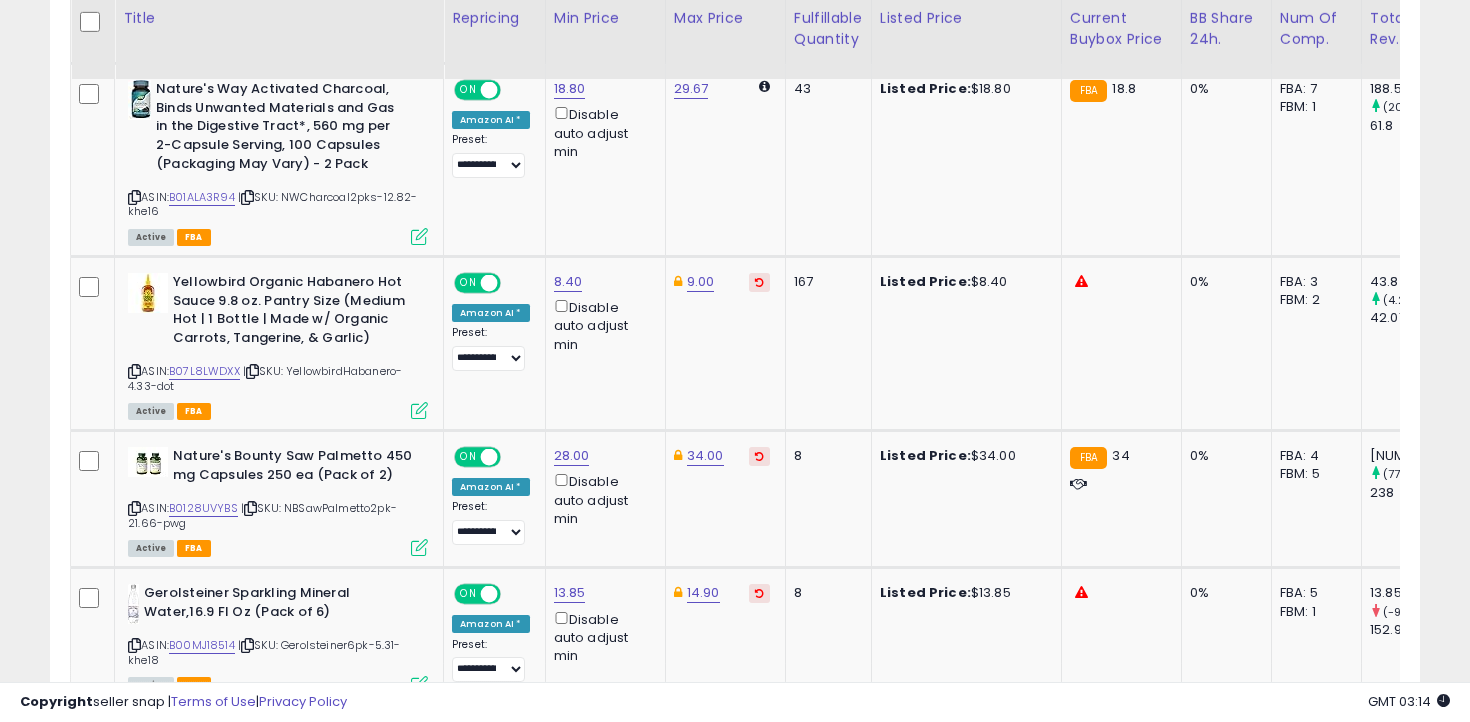scroll, scrollTop: 2069, scrollLeft: 0, axis: vertical 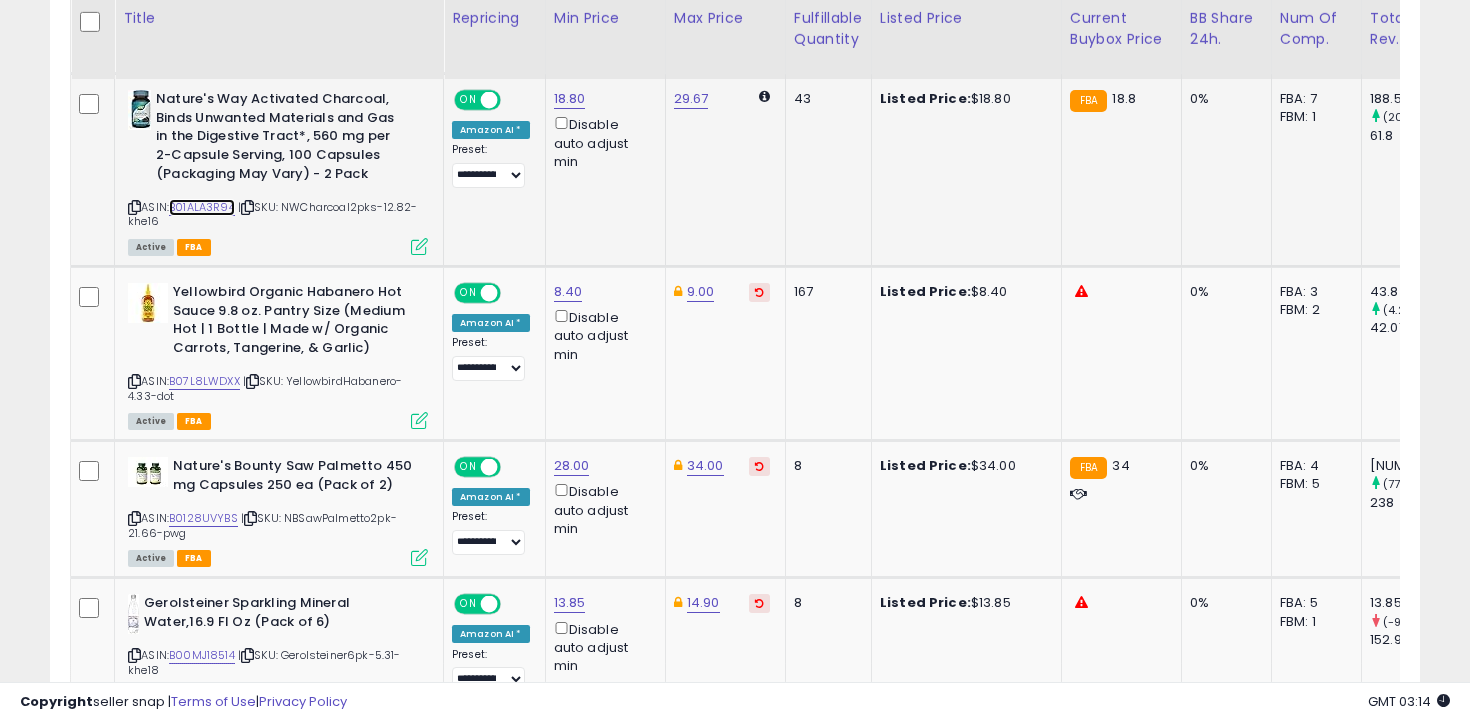 click on "B01ALA3R94" at bounding box center [202, 207] 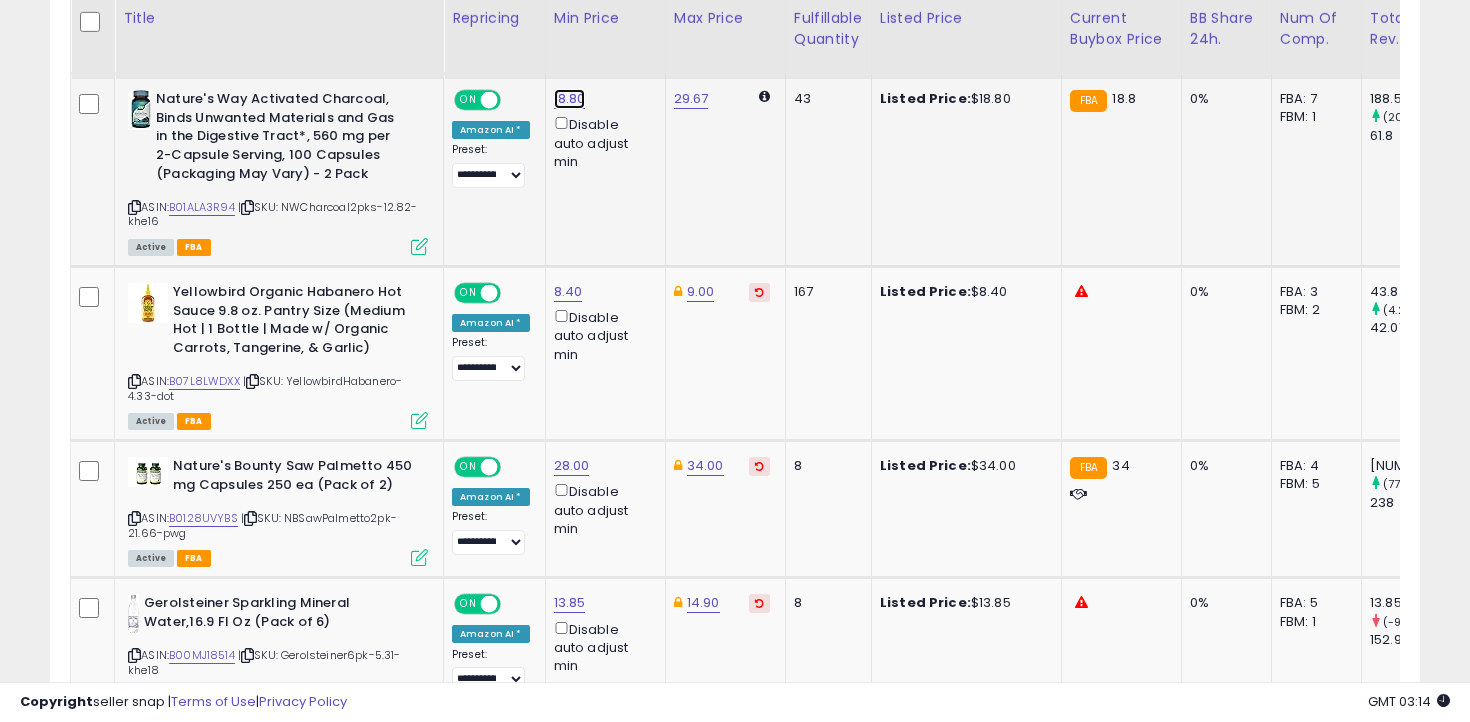 click on "18.80" at bounding box center (570, -995) 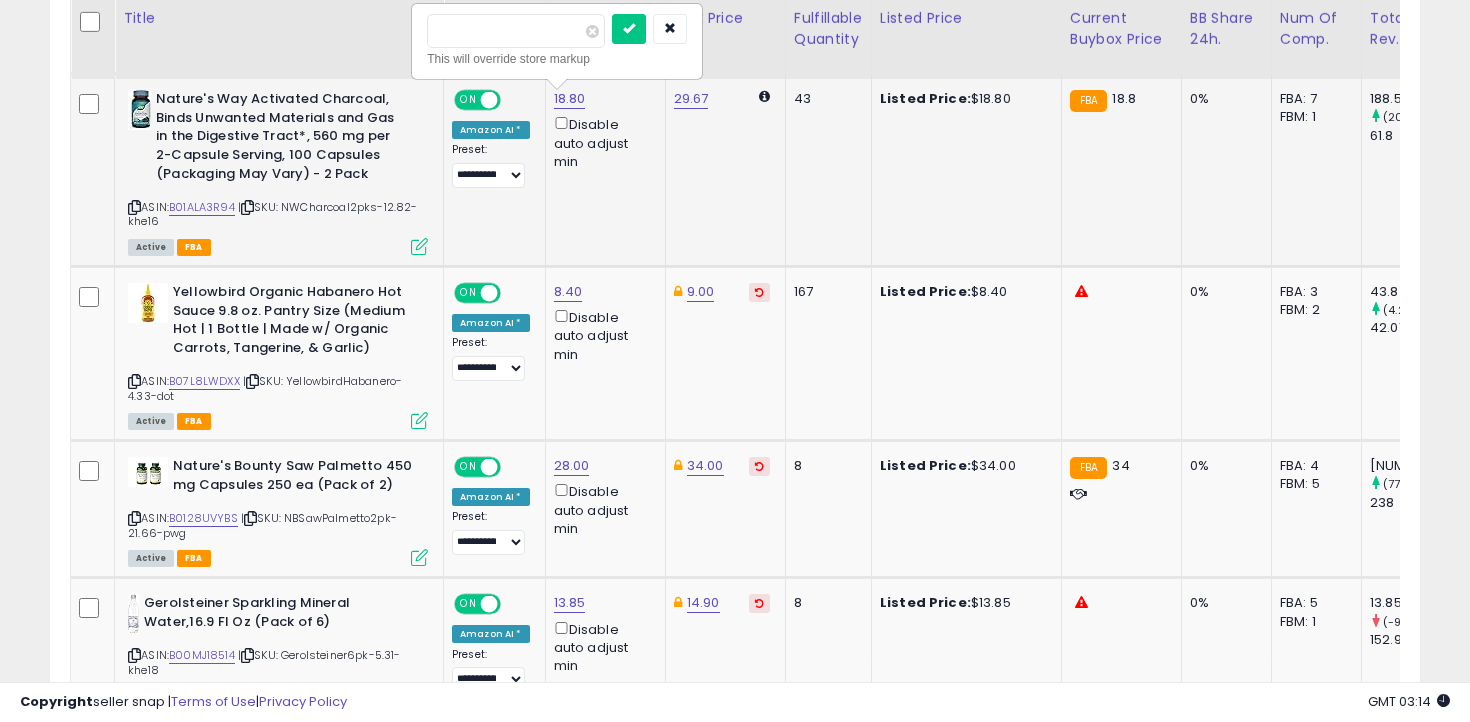 type on "****" 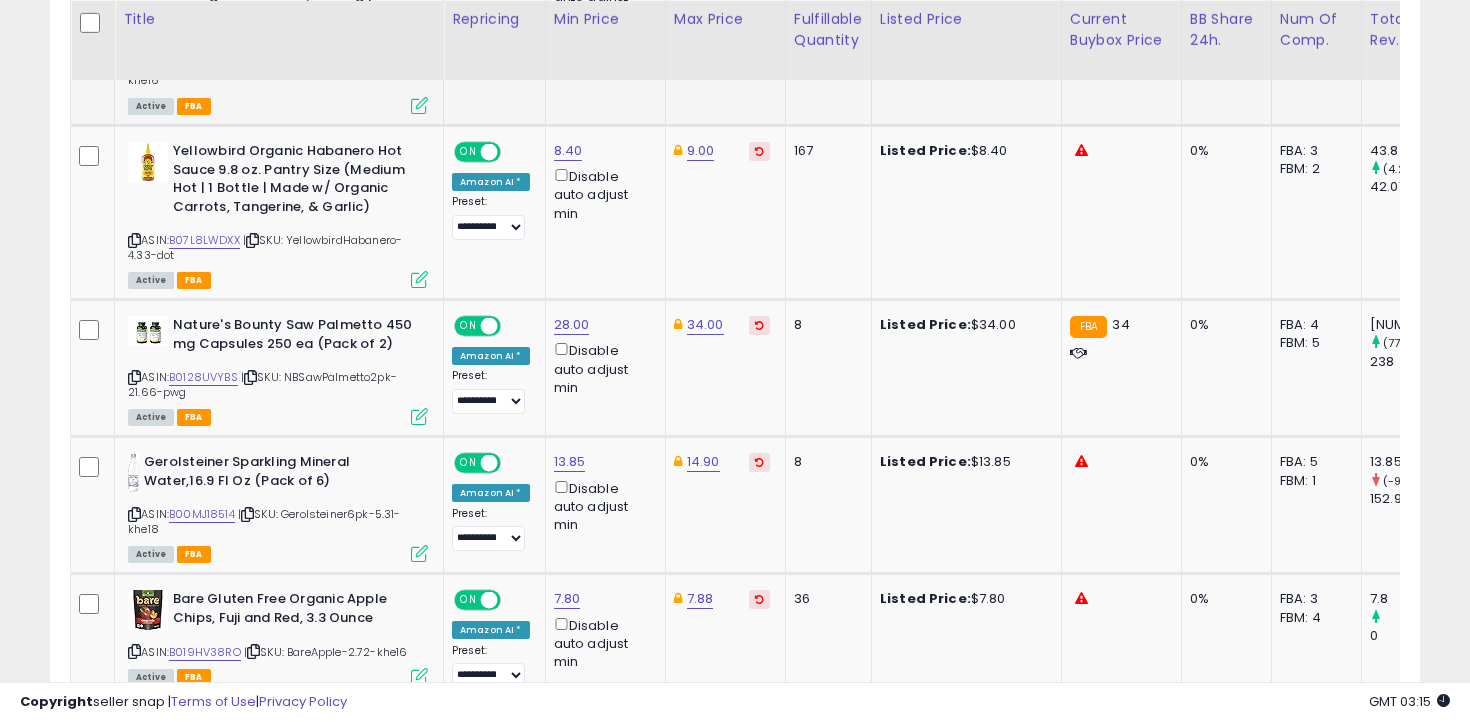 scroll, scrollTop: 2211, scrollLeft: 0, axis: vertical 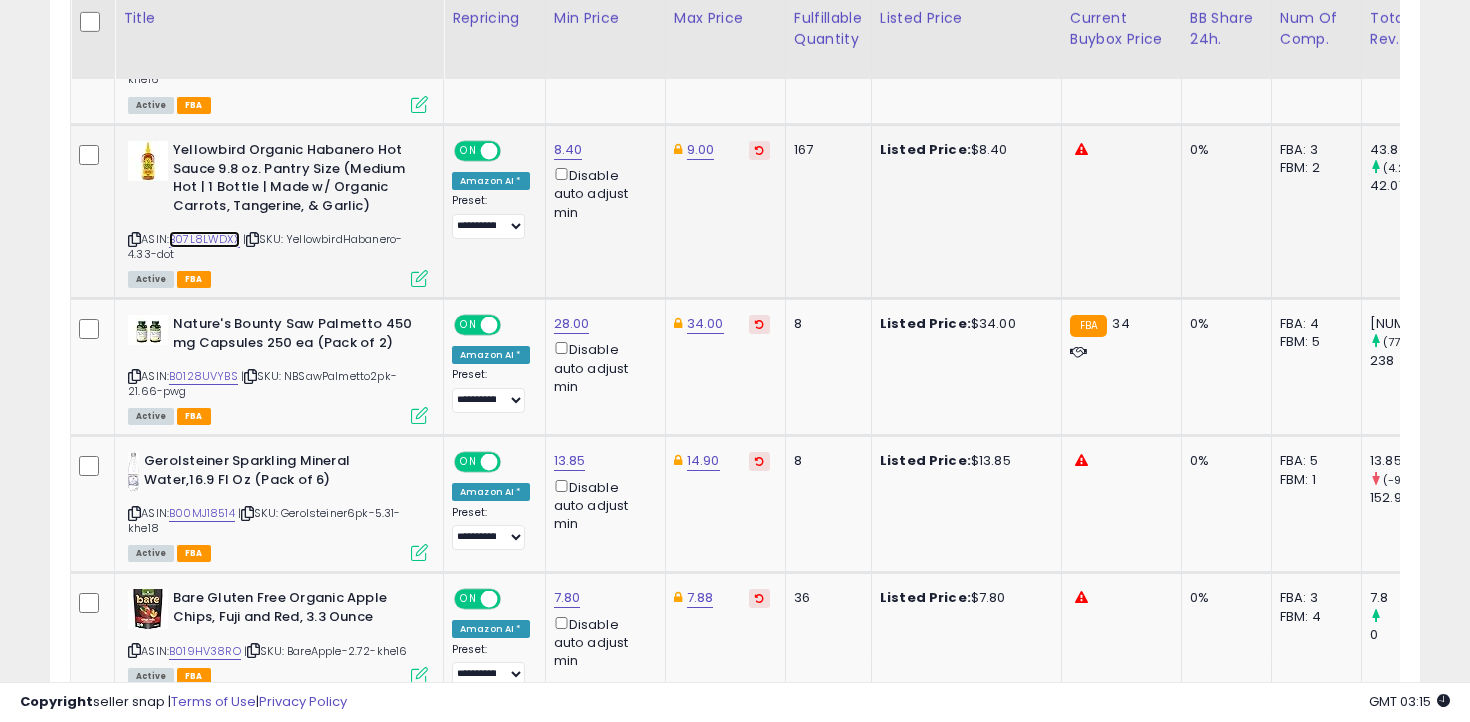 click on "B07L8LWDXX" at bounding box center (204, 239) 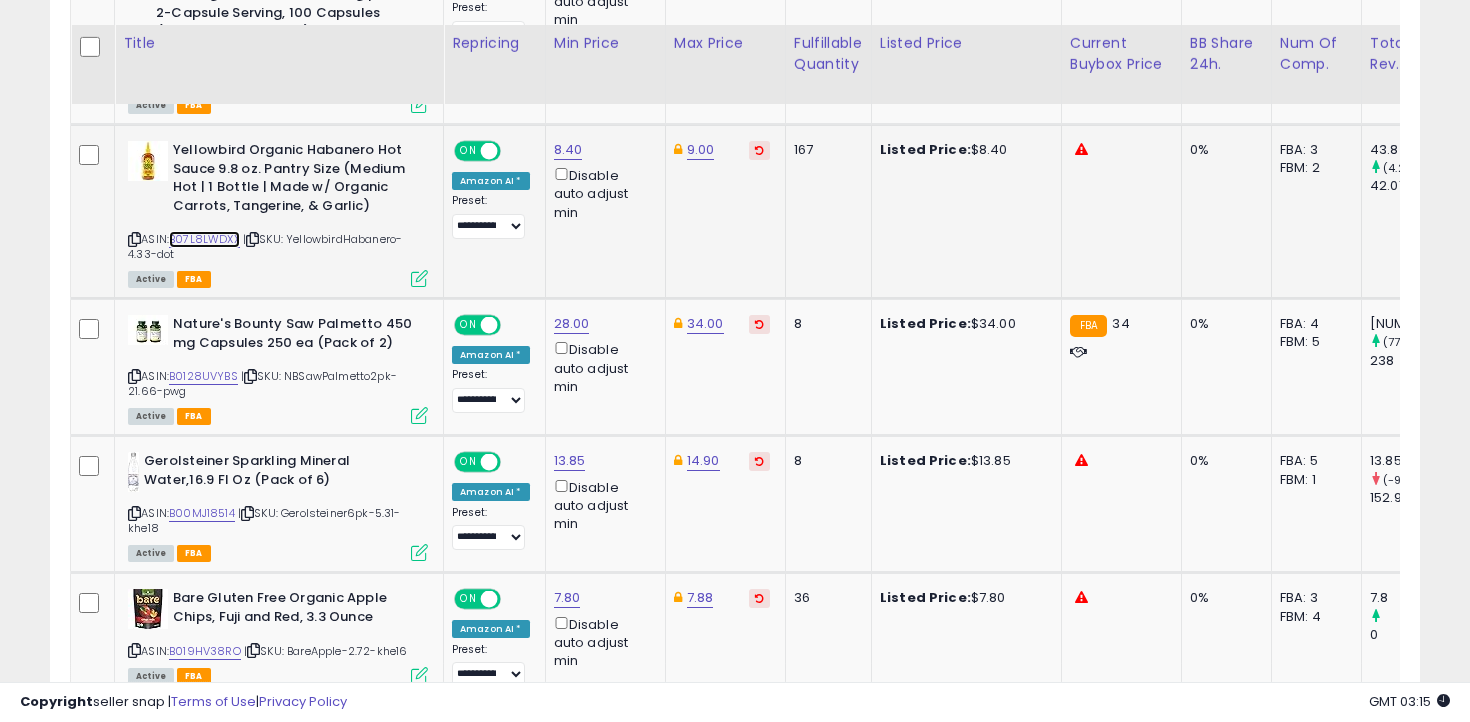 scroll, scrollTop: 2341, scrollLeft: 0, axis: vertical 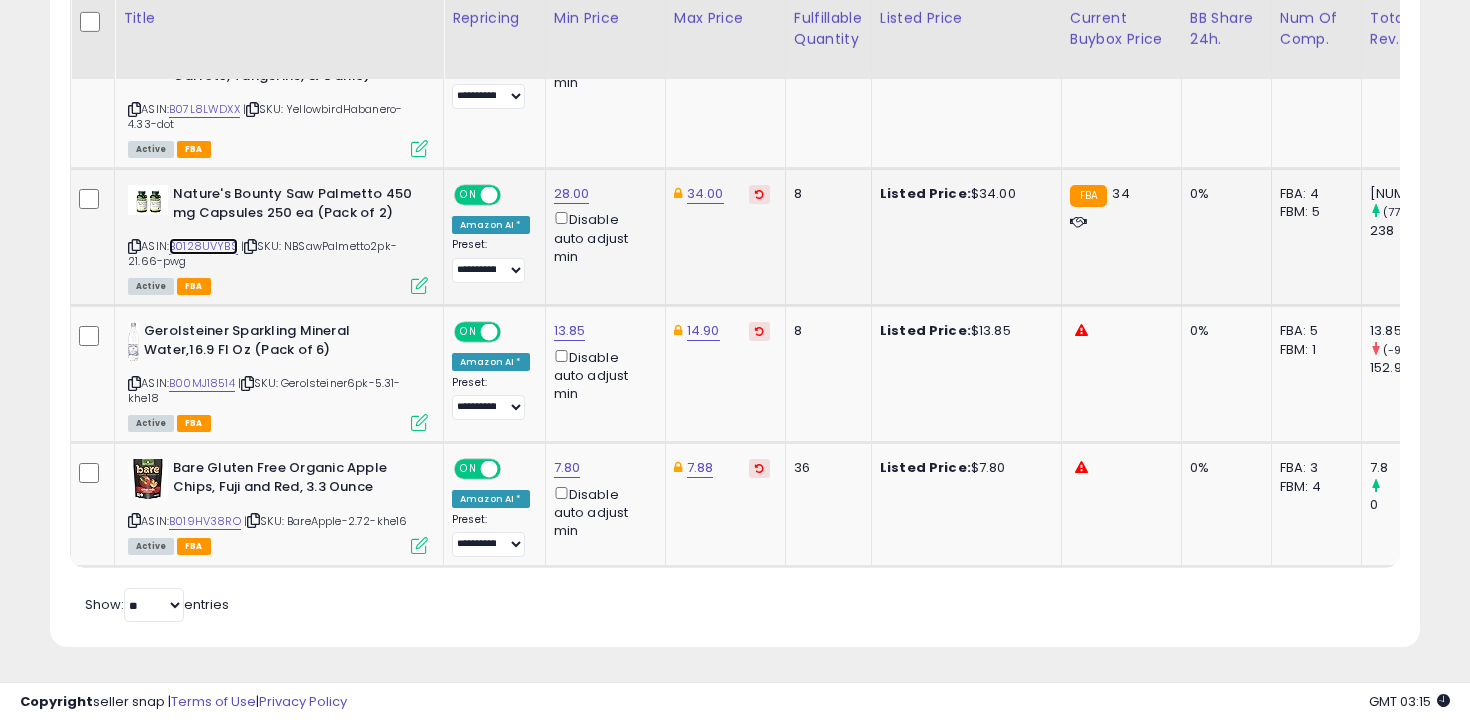 click on "B0128UVYBS" at bounding box center [203, 246] 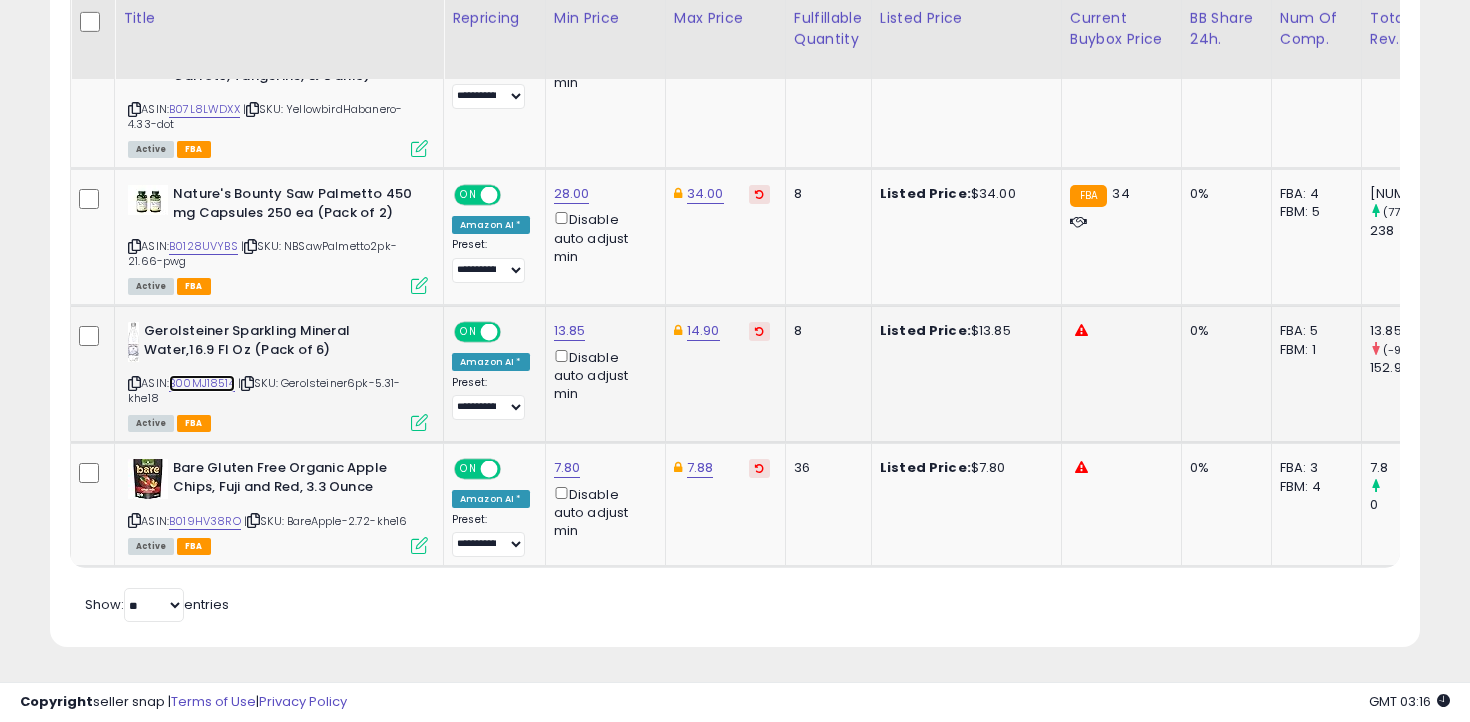 click on "B00MJ18514" at bounding box center (202, 383) 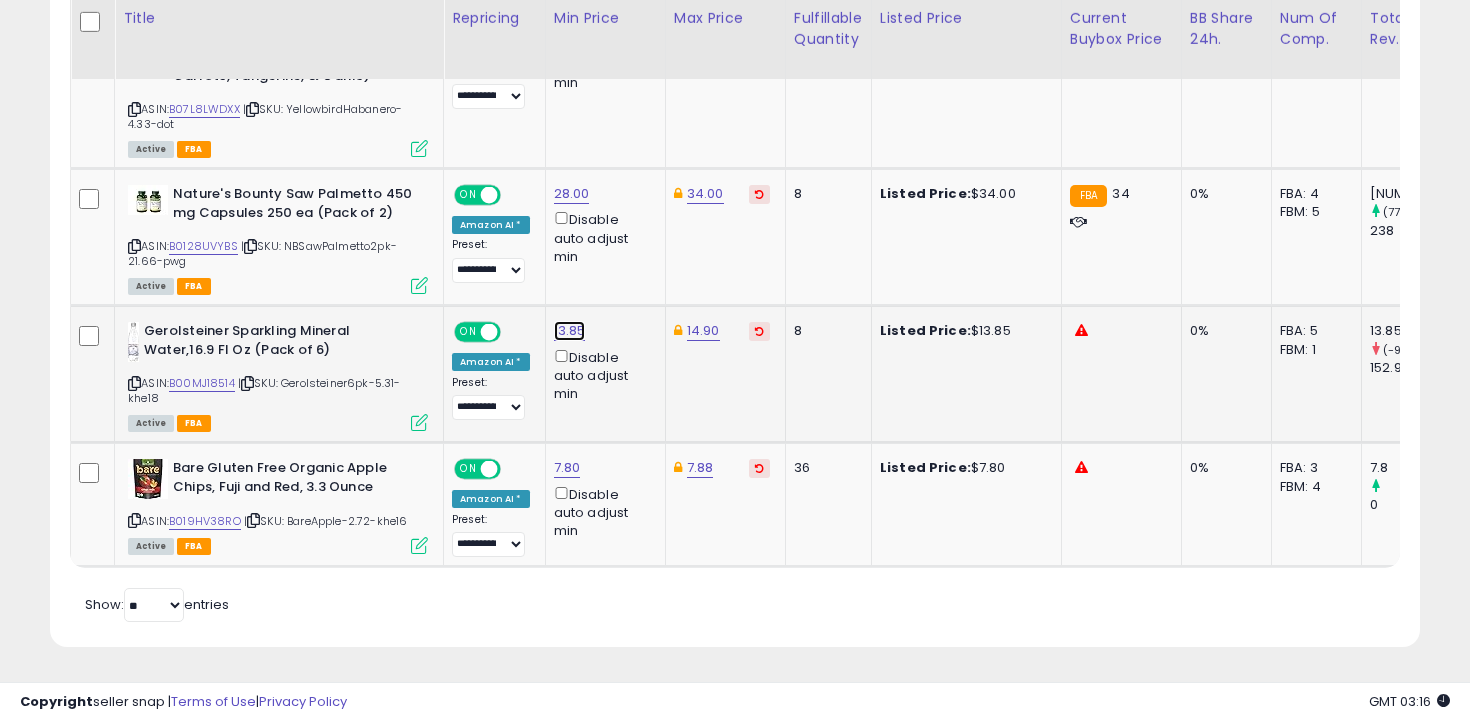 click on "13.85" at bounding box center [570, -1267] 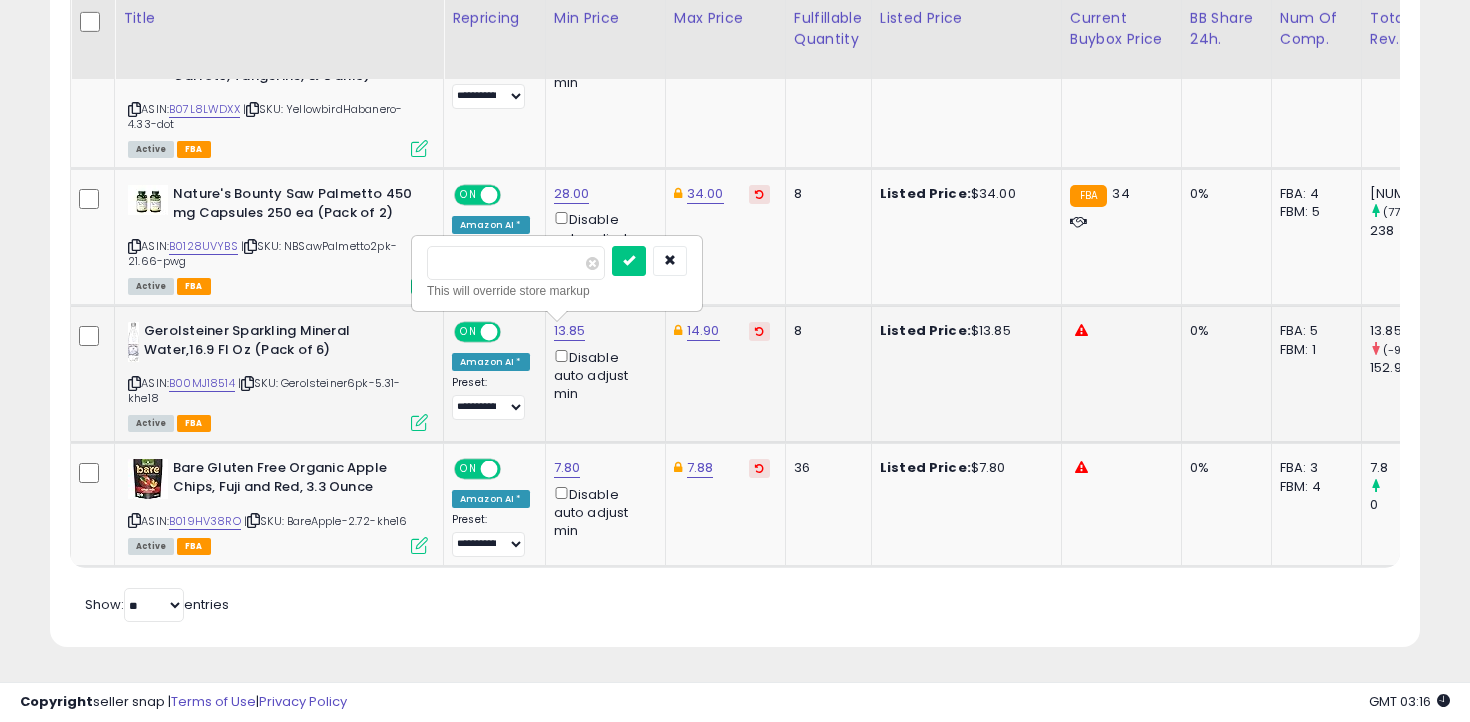 type on "****" 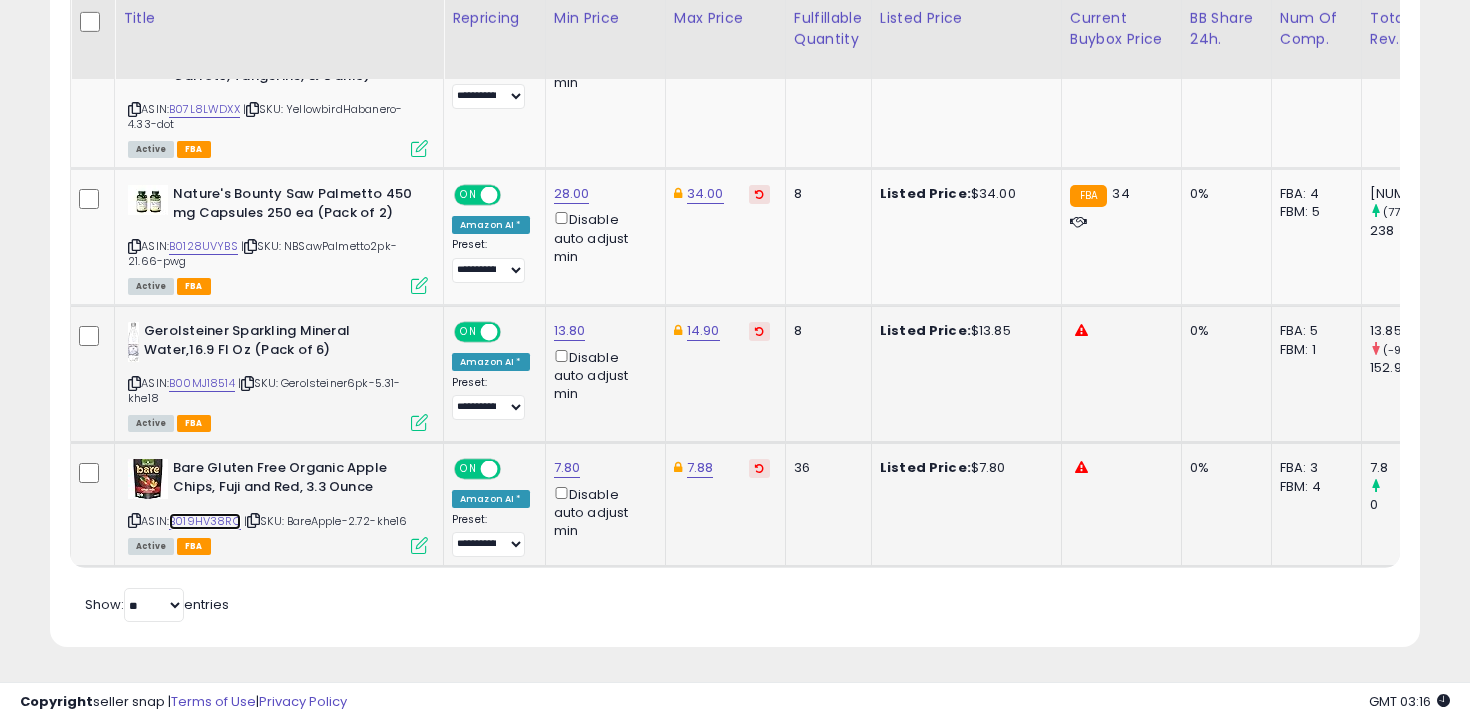 click on "B019HV38RO" at bounding box center [205, 521] 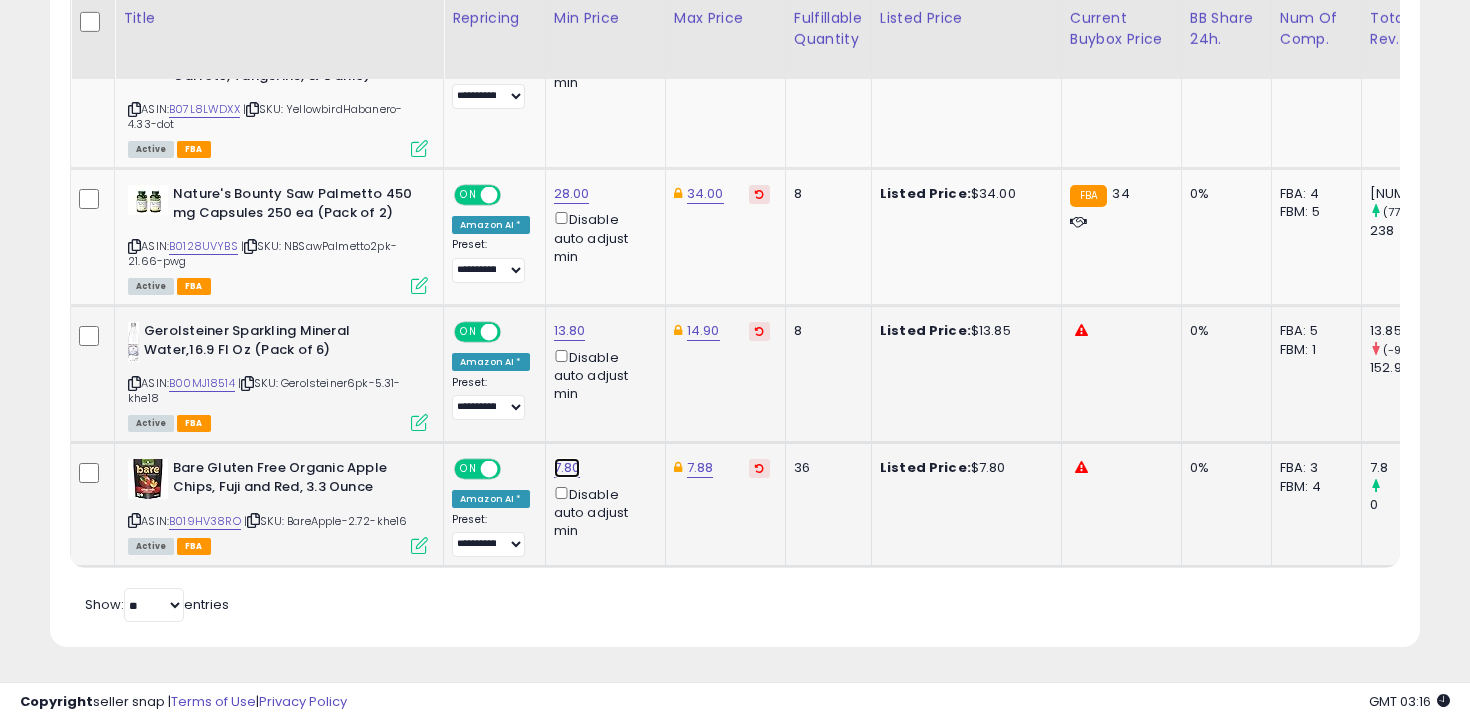 click on "7.80" at bounding box center (570, -1267) 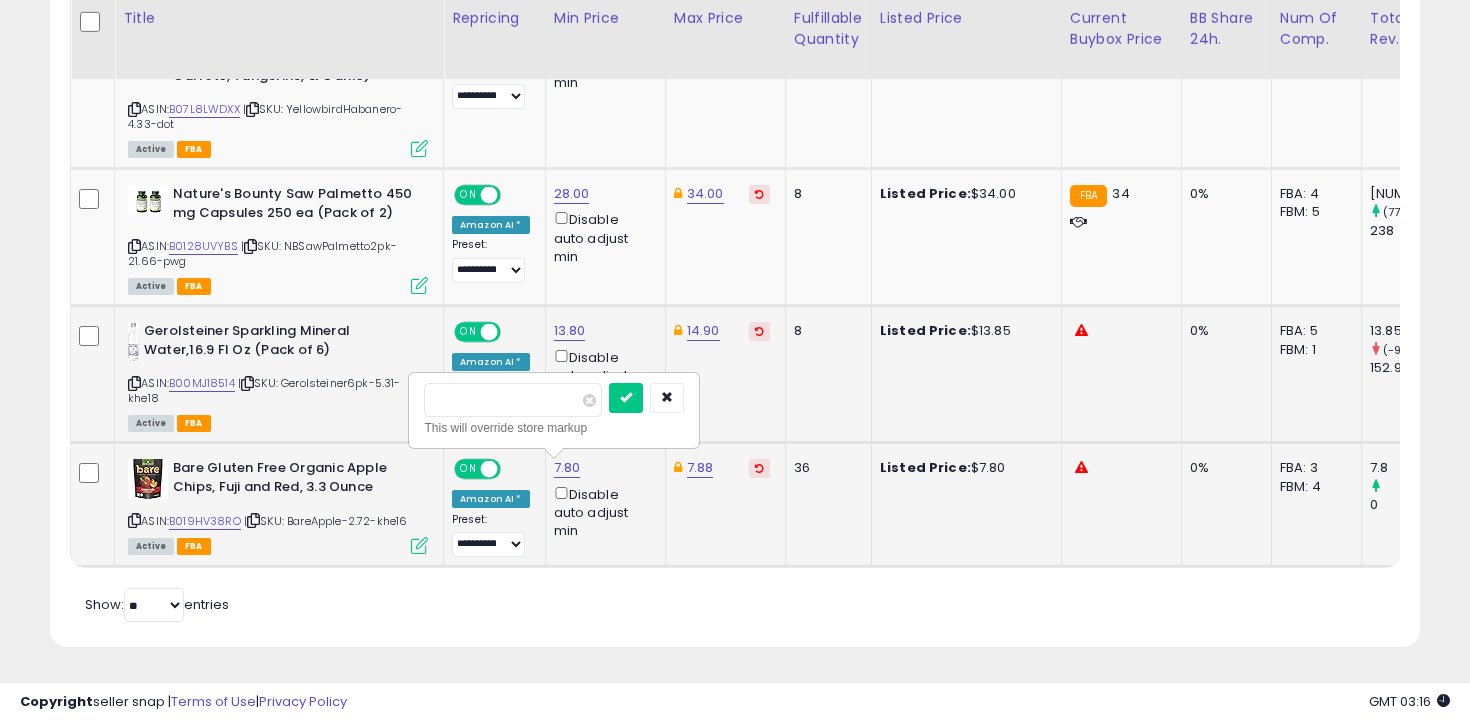 type on "***" 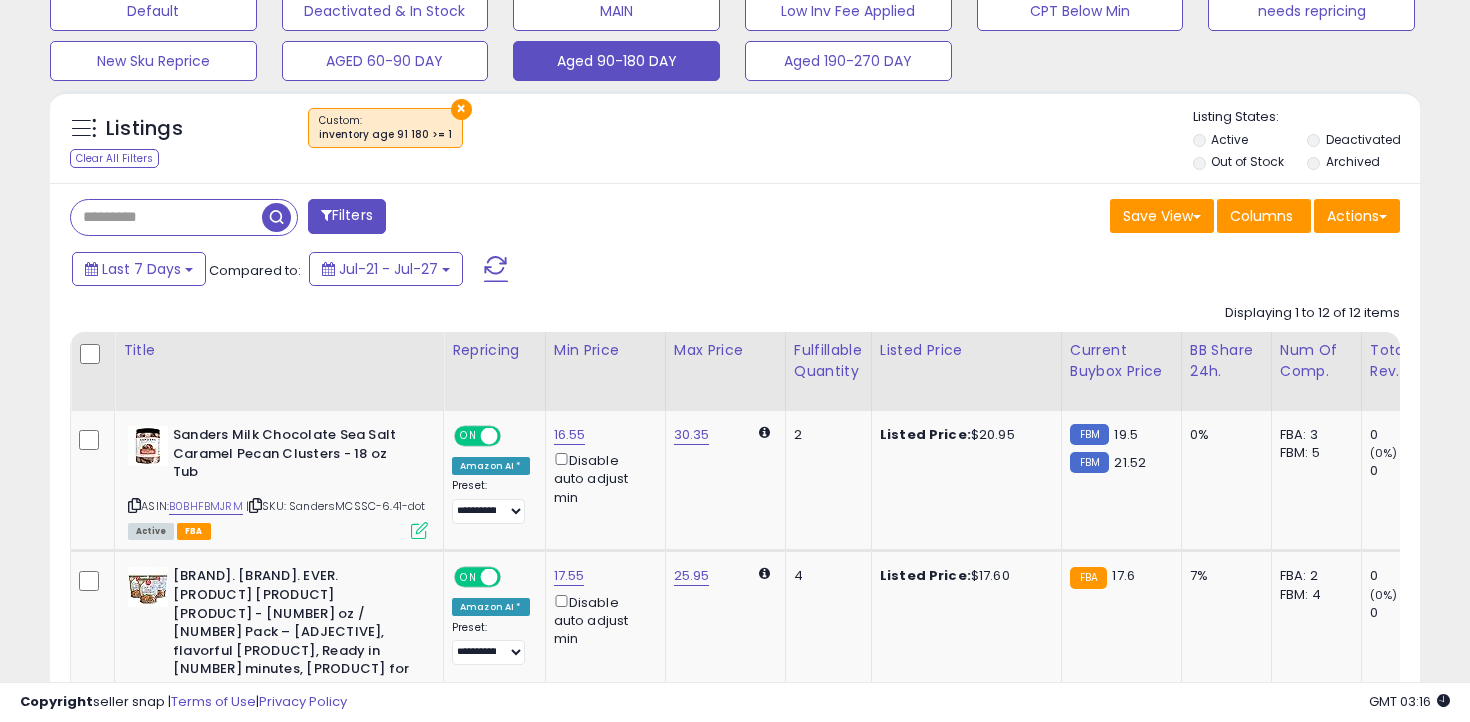 scroll, scrollTop: 474, scrollLeft: 0, axis: vertical 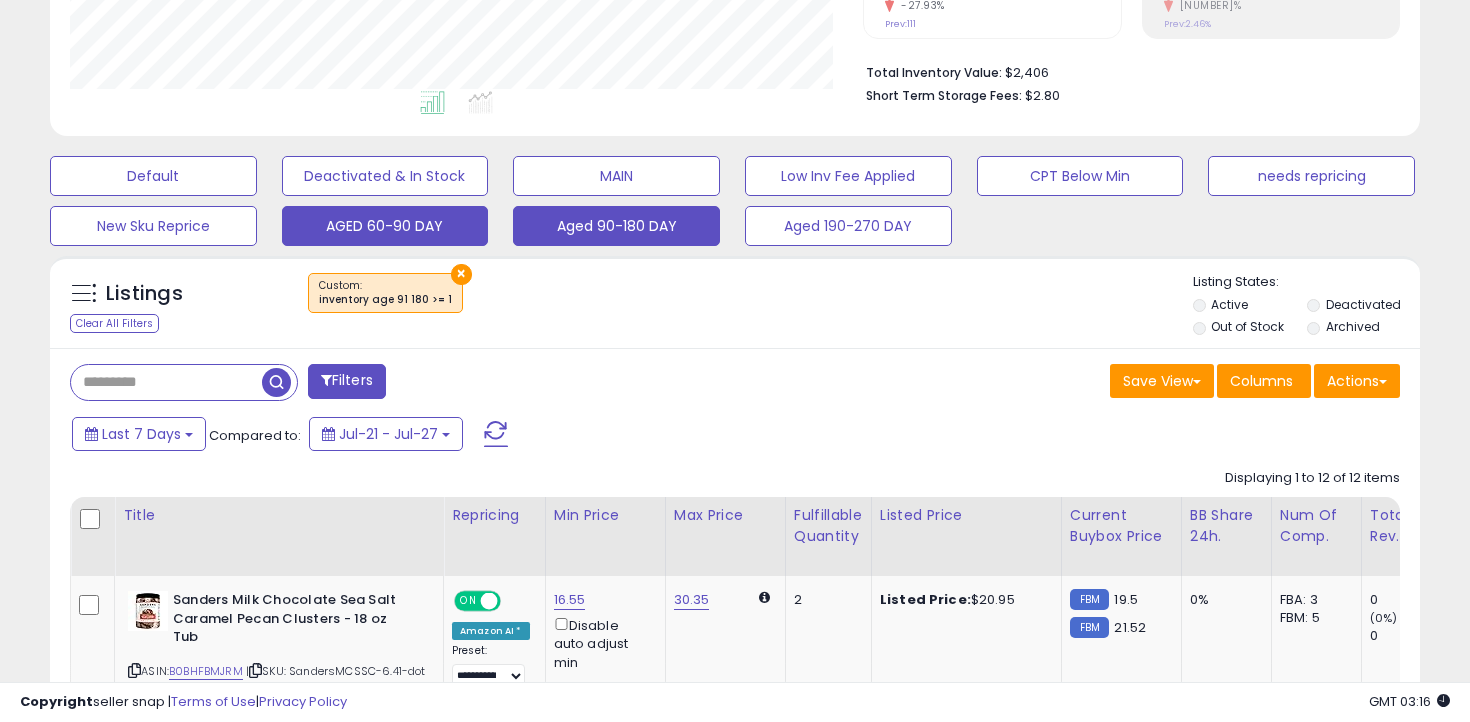 click on "AGED 60-90 DAY" at bounding box center [153, 176] 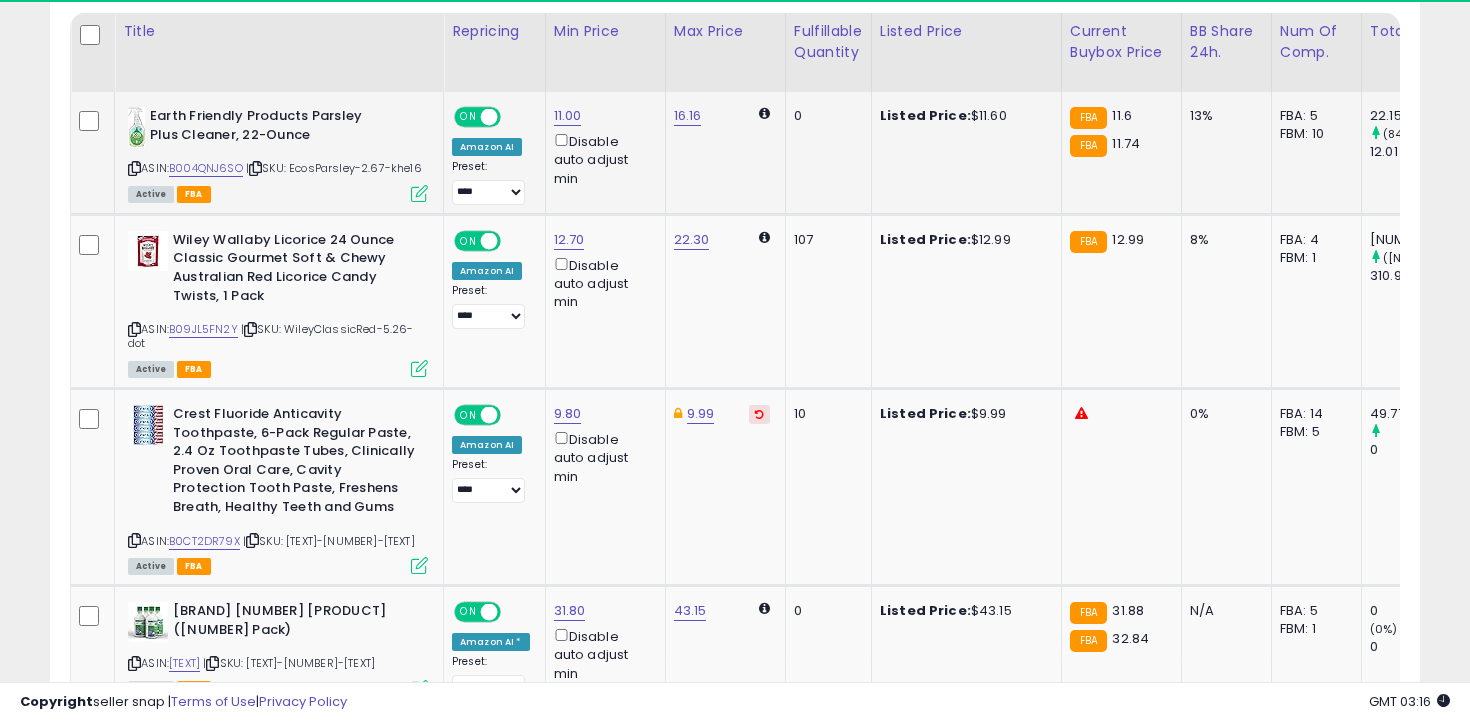 scroll, scrollTop: 984, scrollLeft: 0, axis: vertical 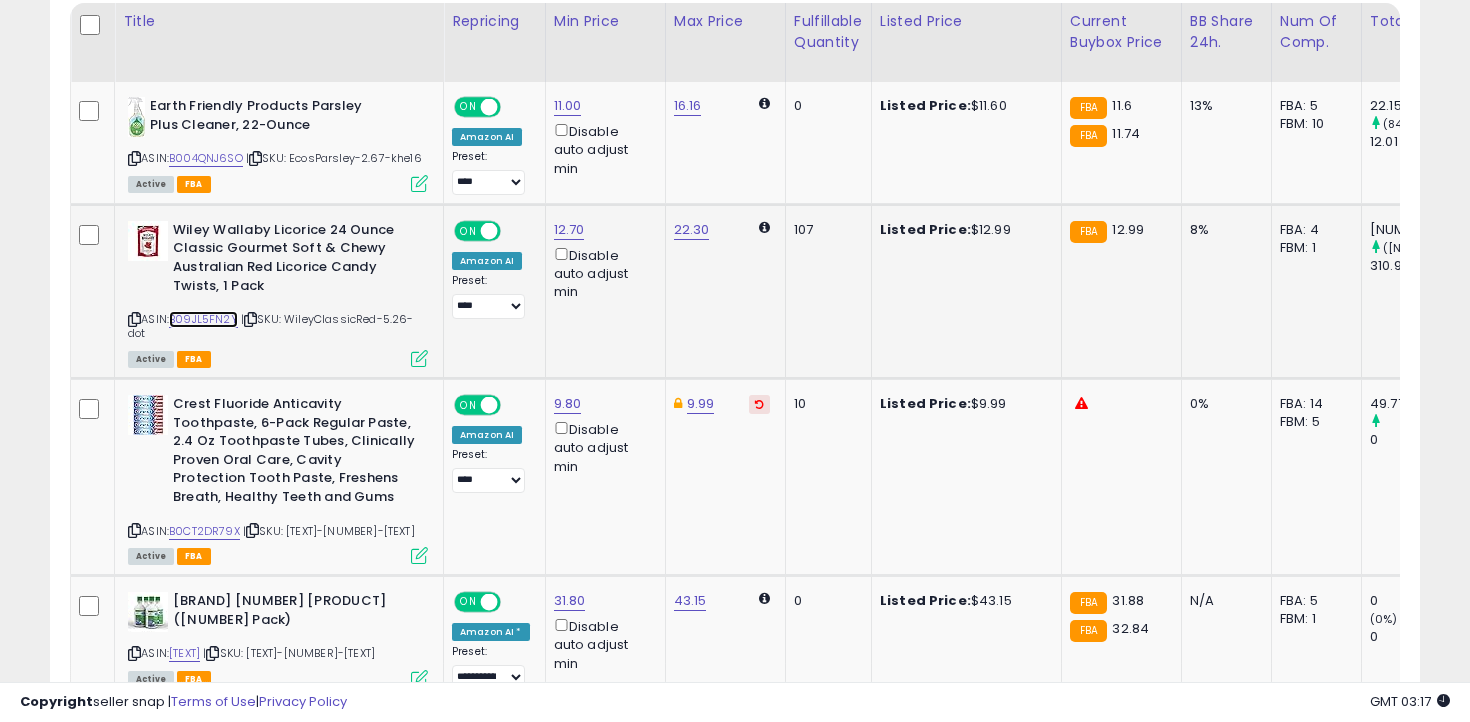 click on "B09JL5FN2Y" at bounding box center (203, 319) 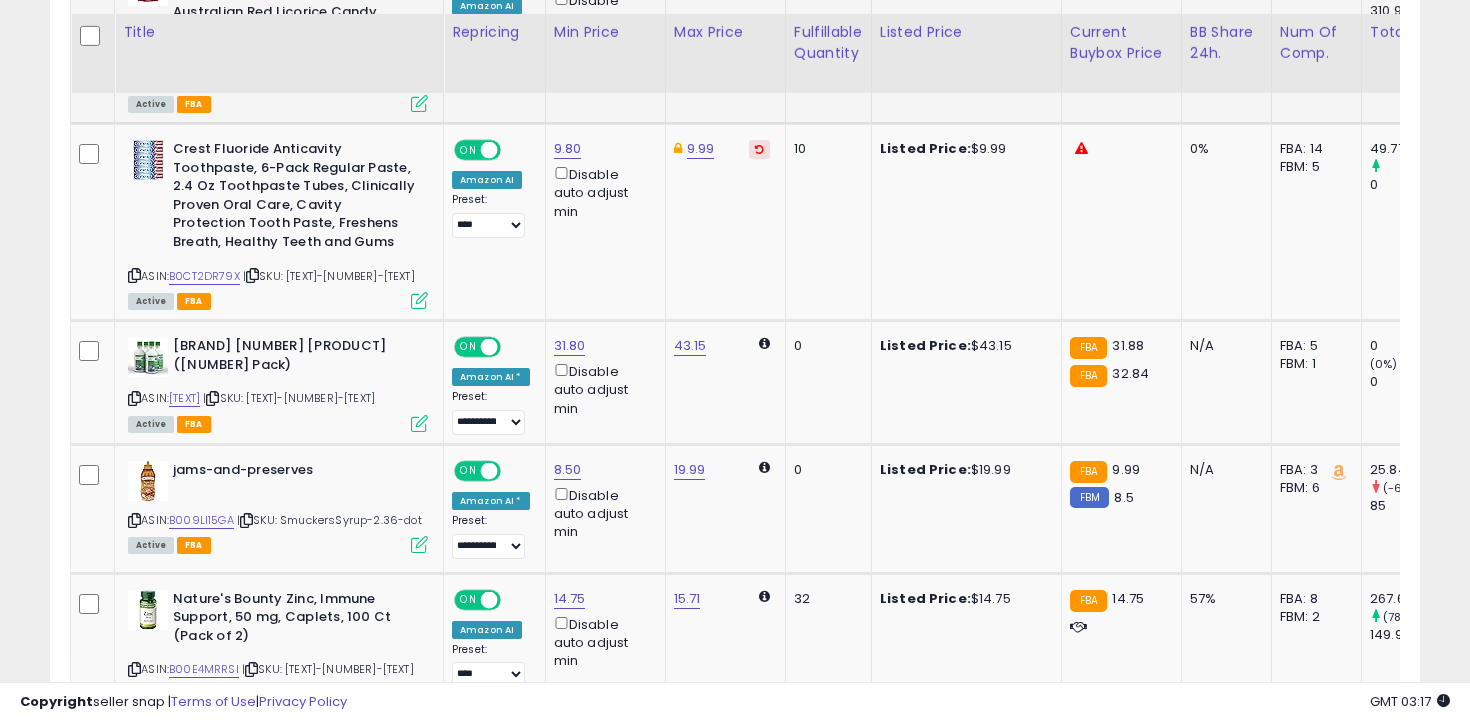 scroll, scrollTop: 1244, scrollLeft: 0, axis: vertical 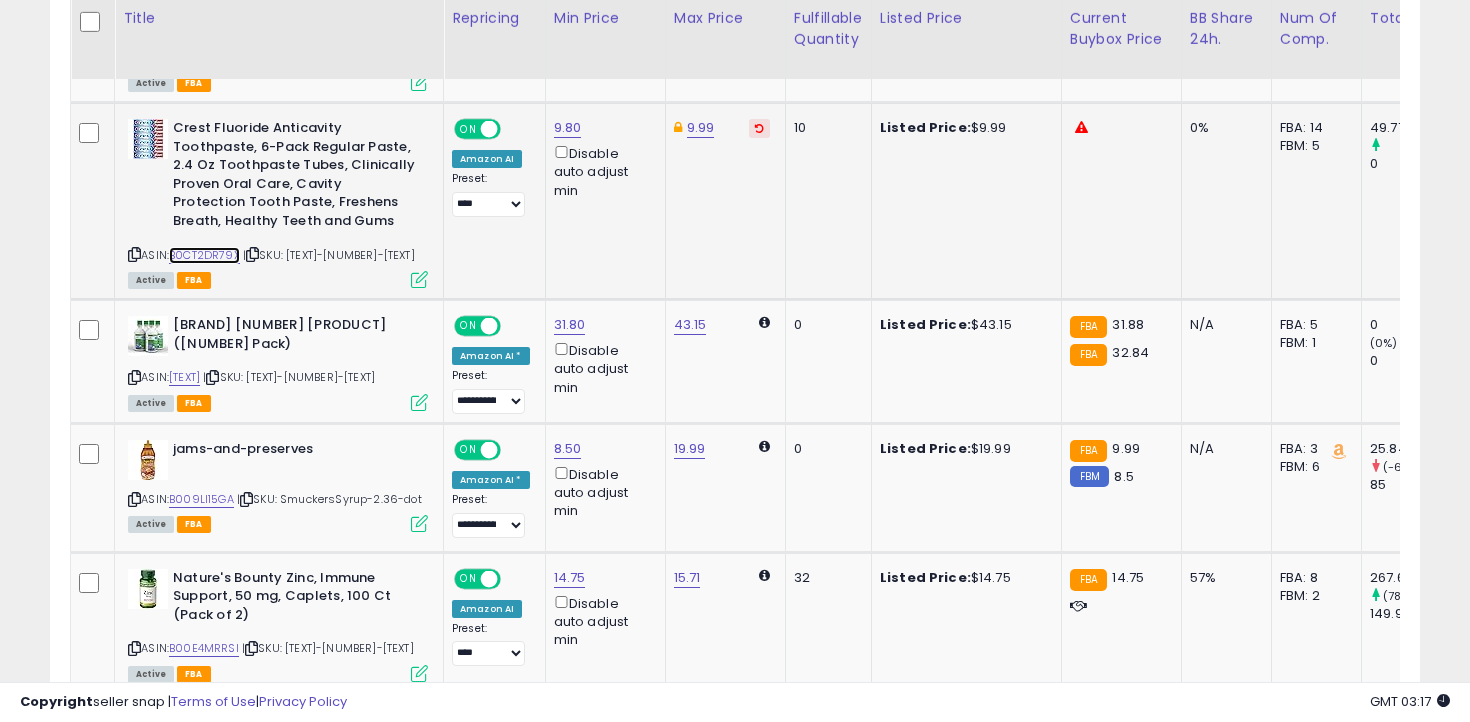 click on "B0CT2DR79X" at bounding box center [204, 255] 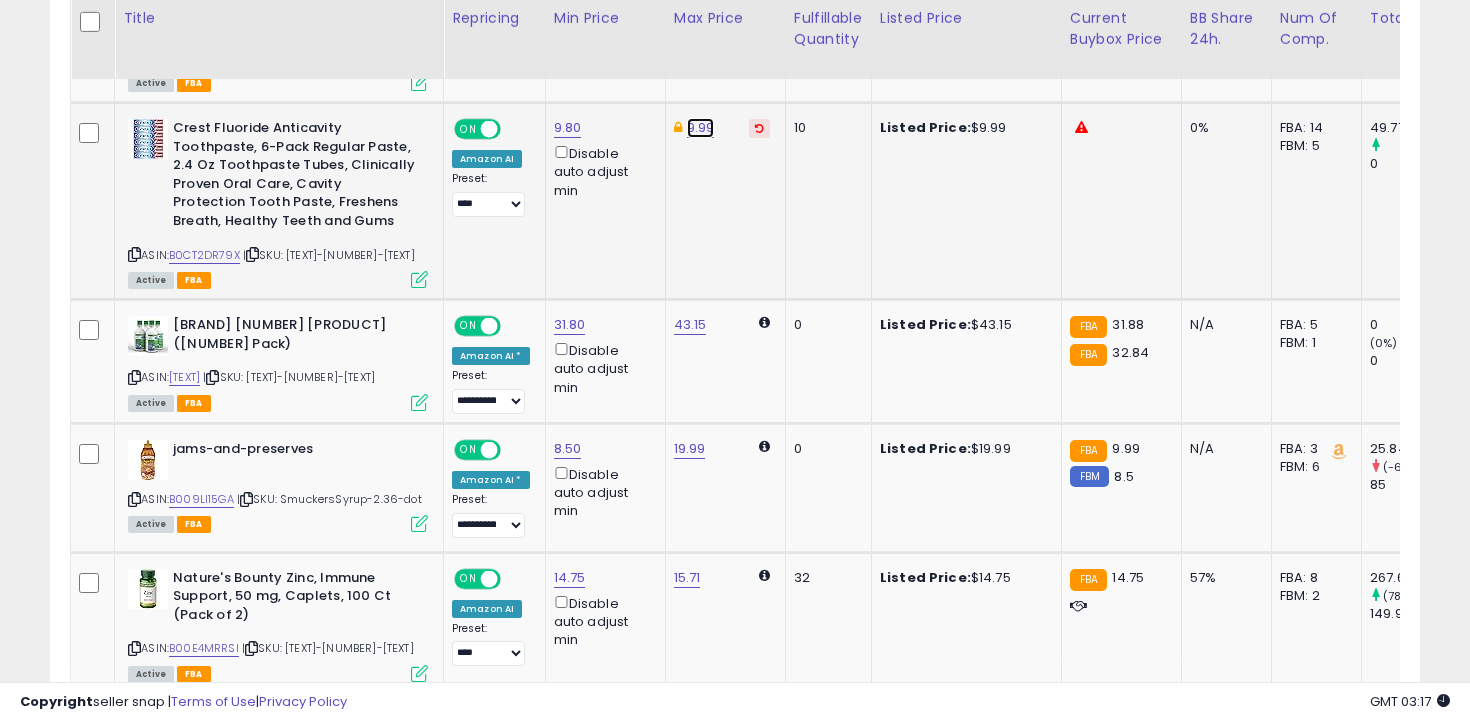 click on "9.99" at bounding box center [701, 128] 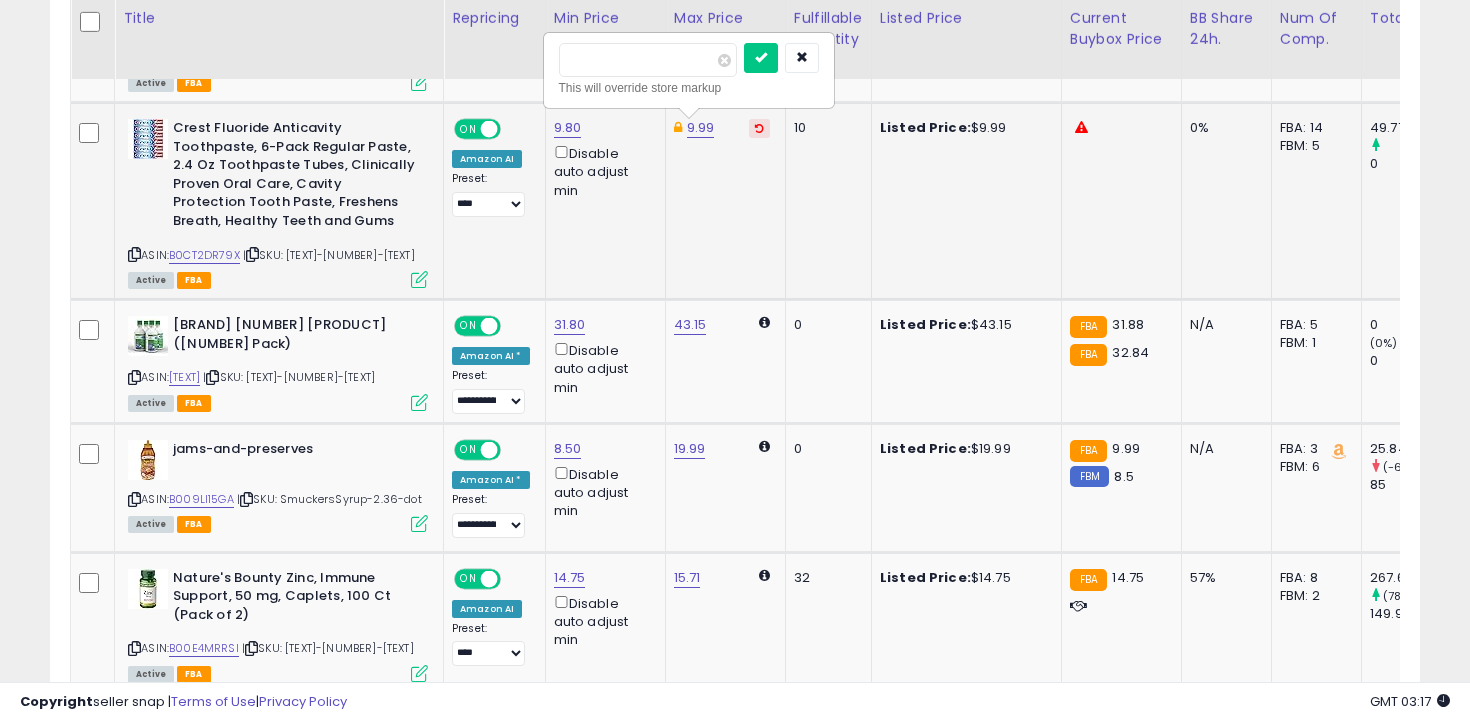 type on "***" 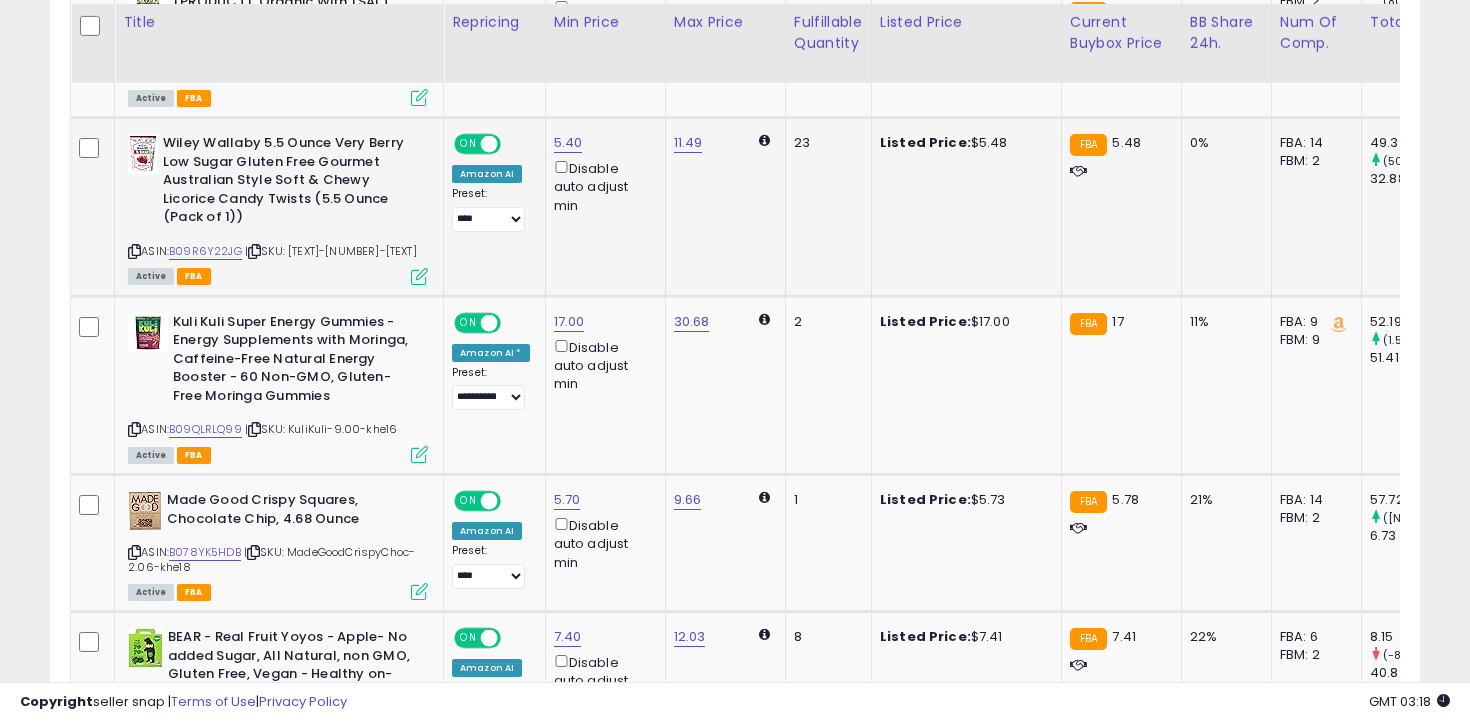 scroll, scrollTop: 2302, scrollLeft: 0, axis: vertical 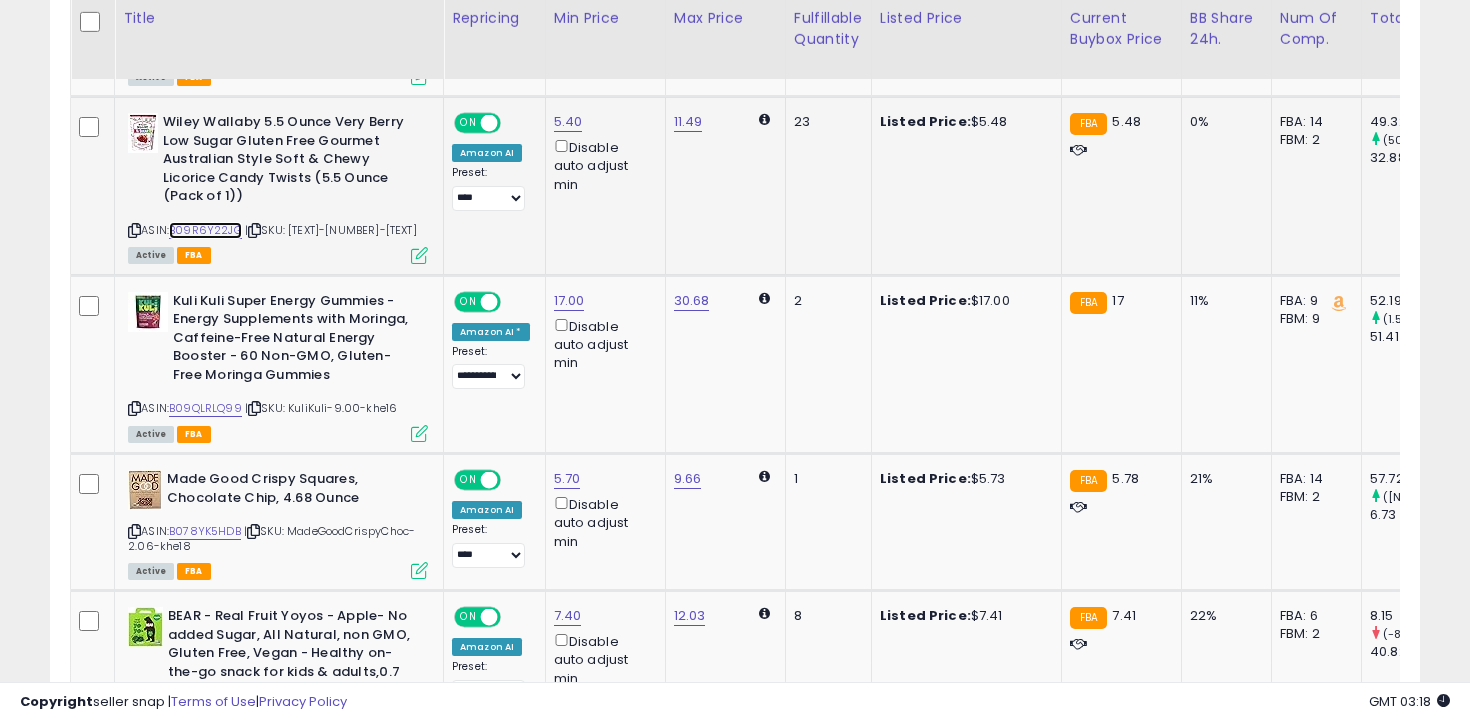 click on "B09R6Y22JG" at bounding box center [205, 230] 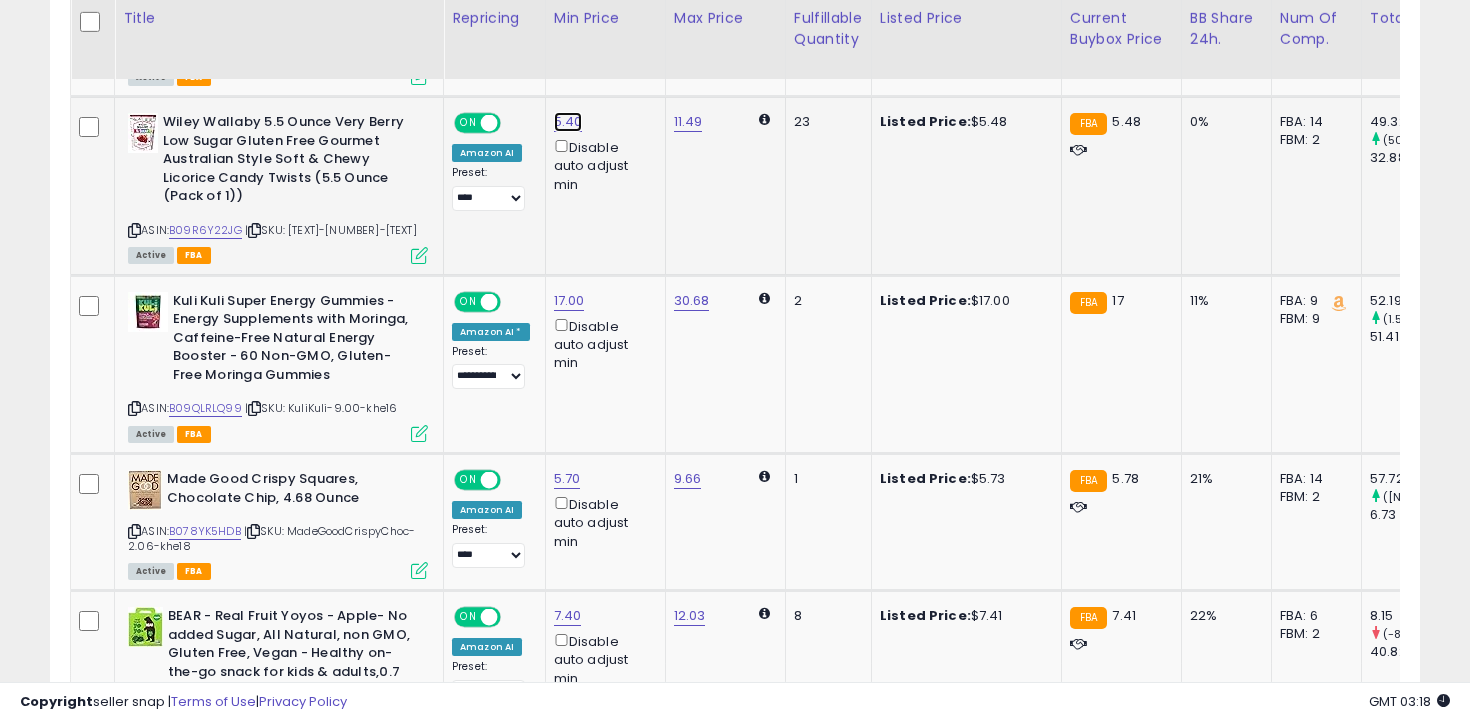 click on "5.40" at bounding box center [568, -1228] 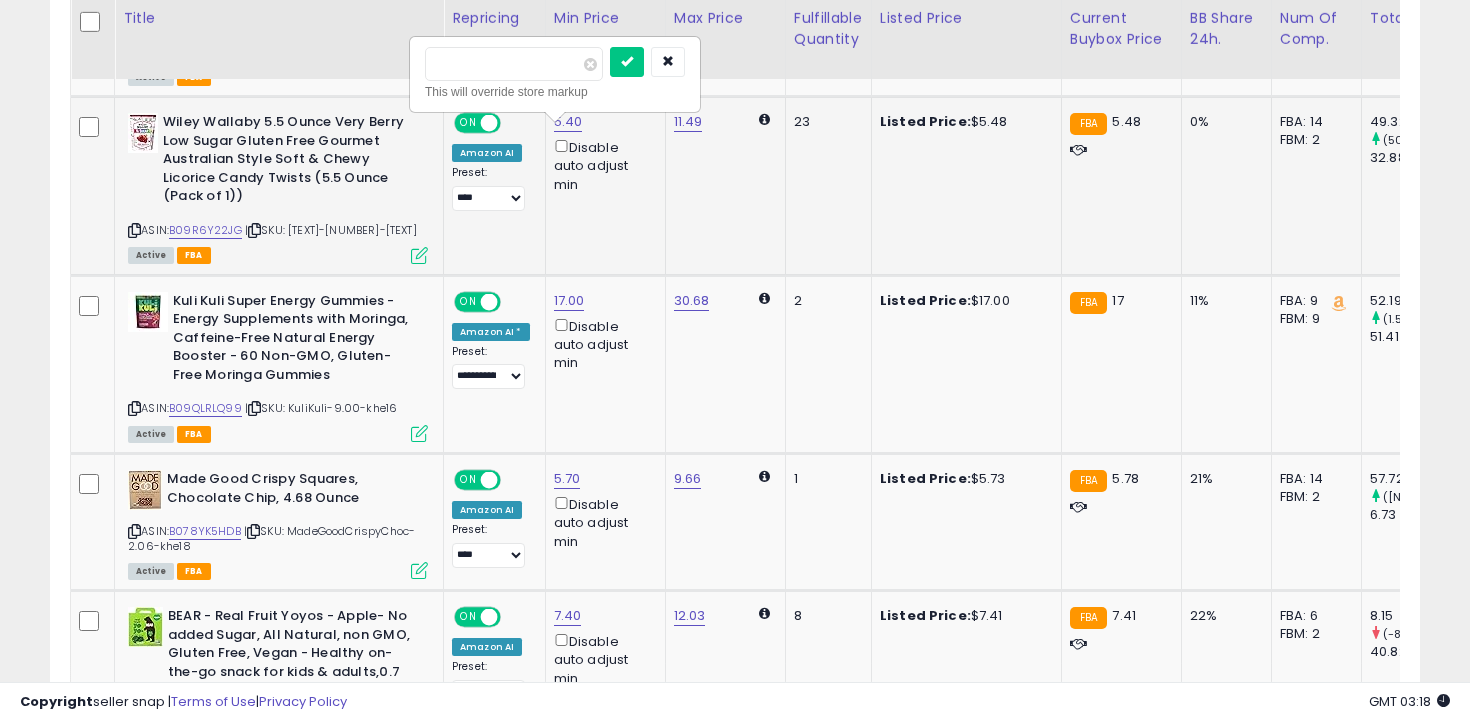 type on "****" 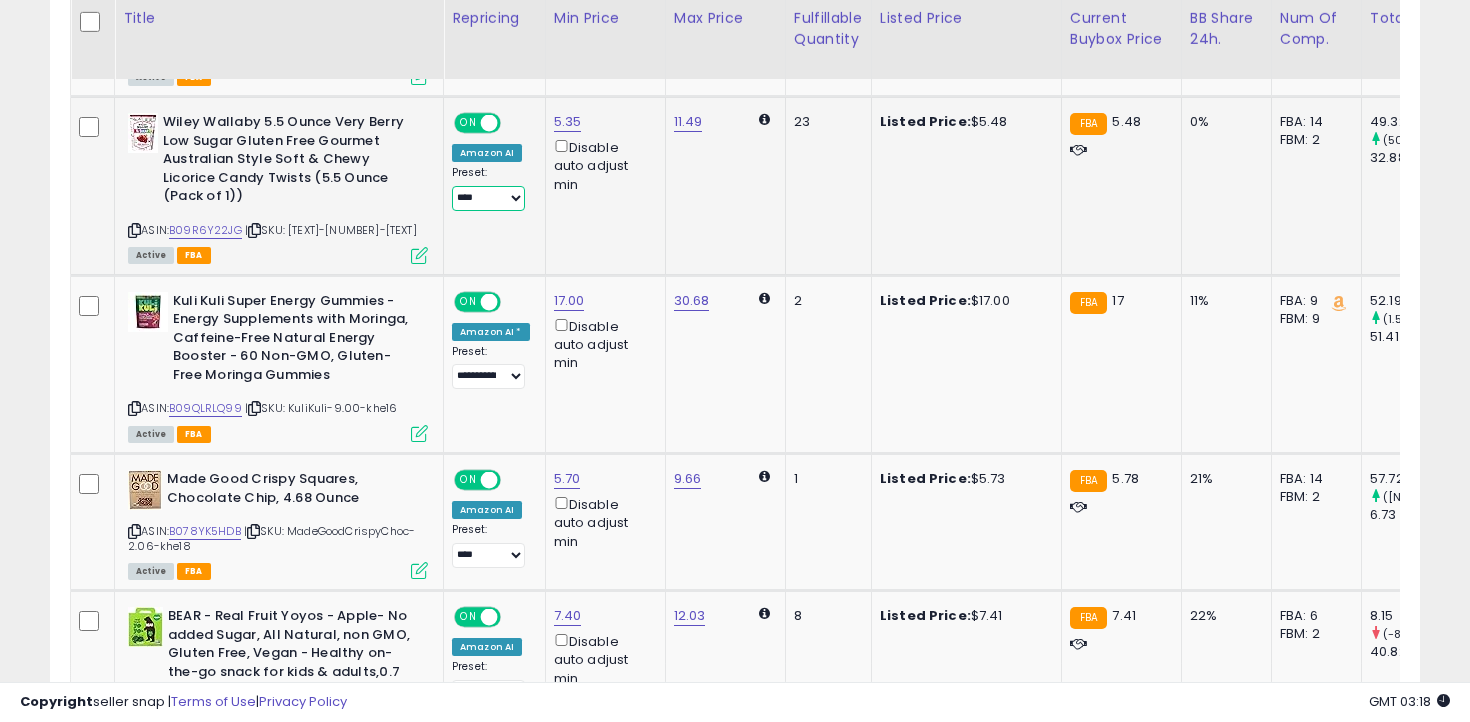 click on "**********" at bounding box center [488, 198] 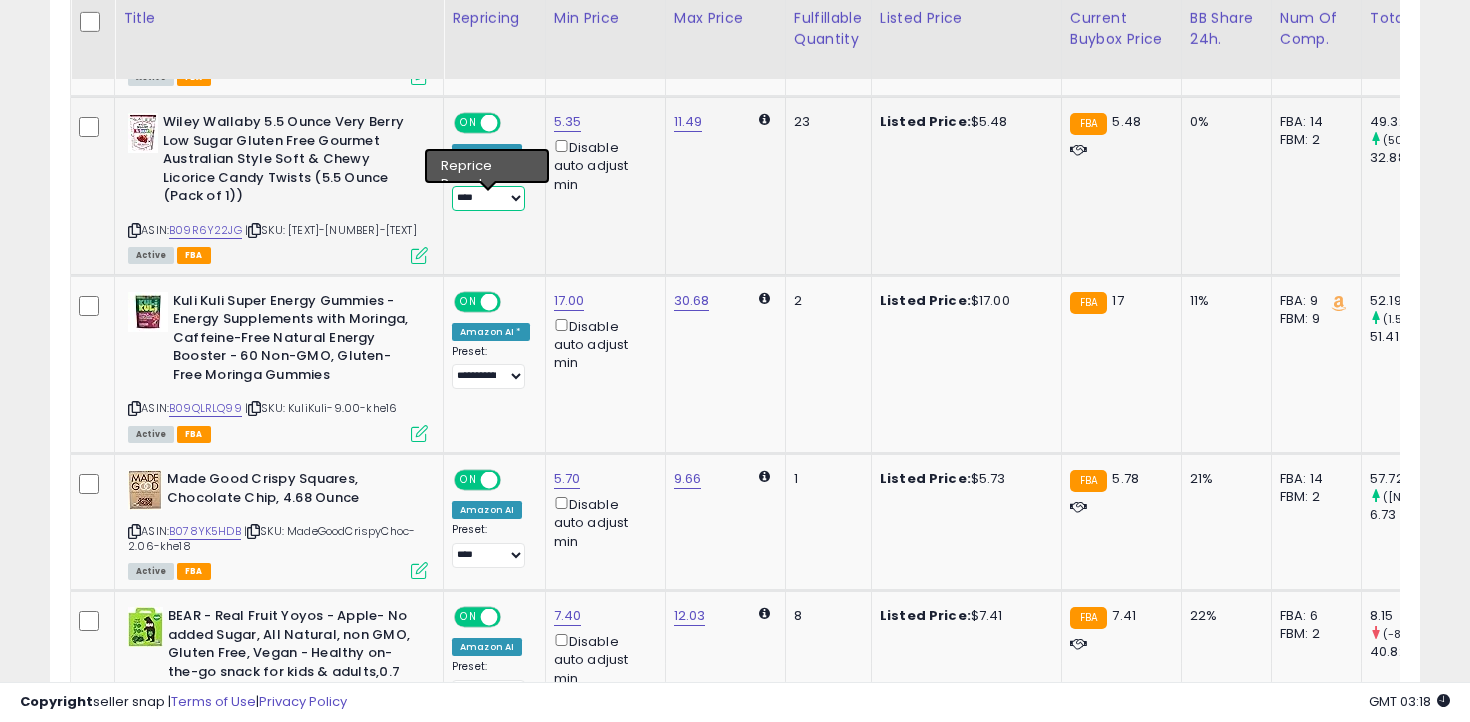 select on "**********" 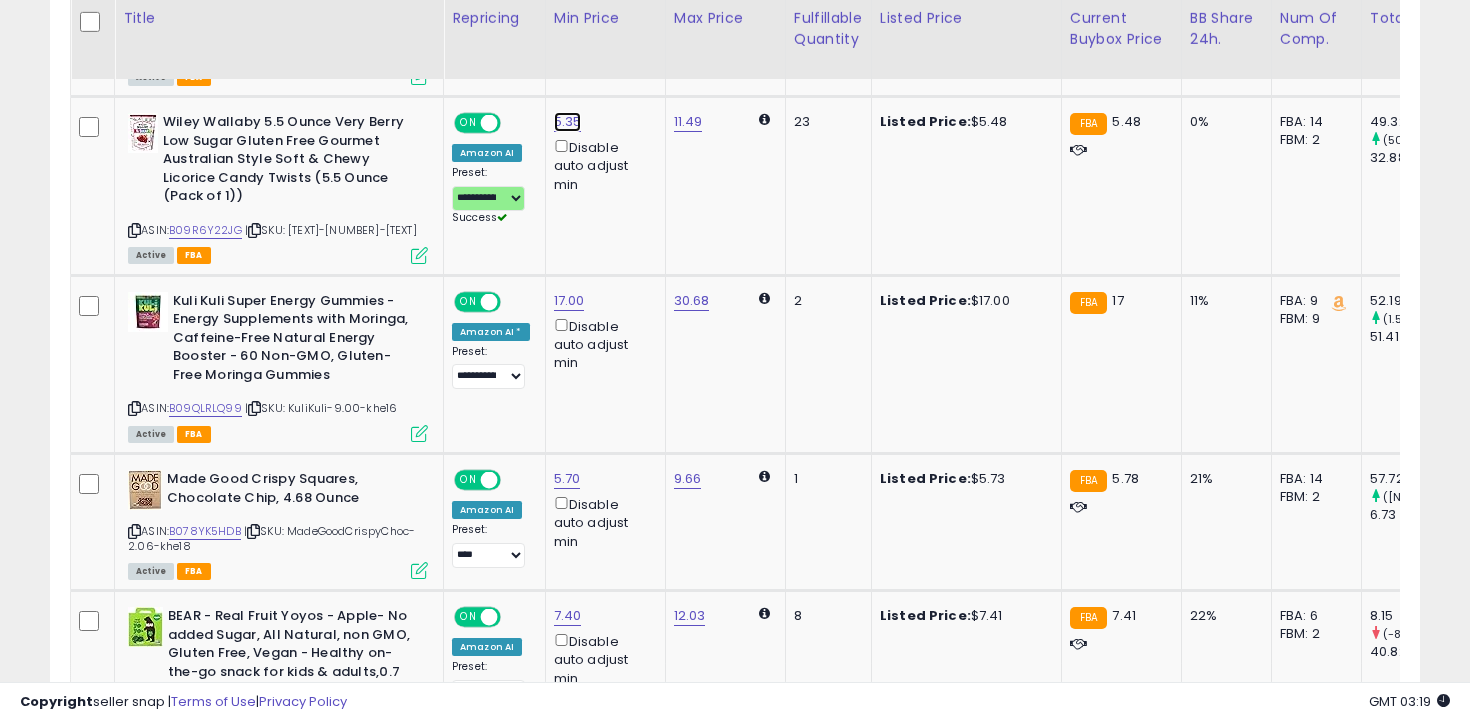 click on "5.35" at bounding box center (568, -1228) 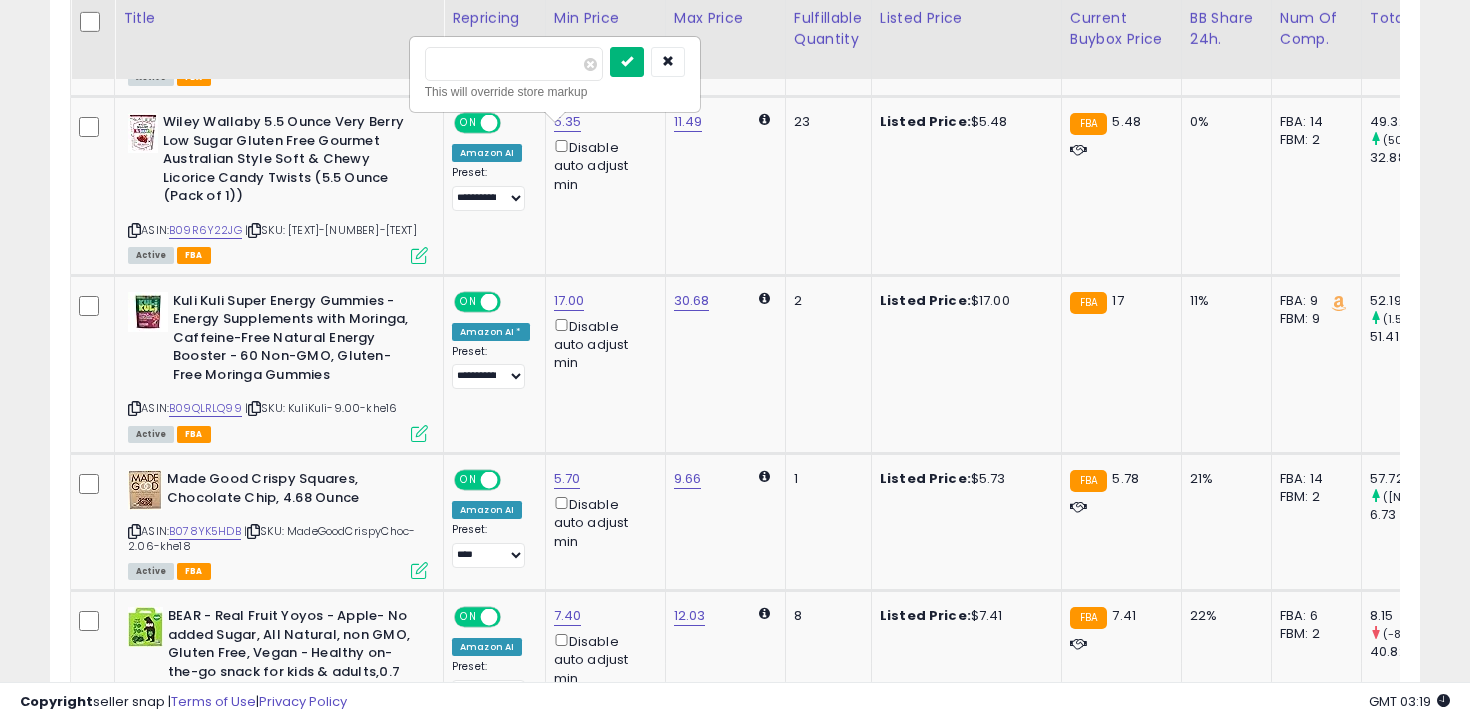 click at bounding box center [627, 61] 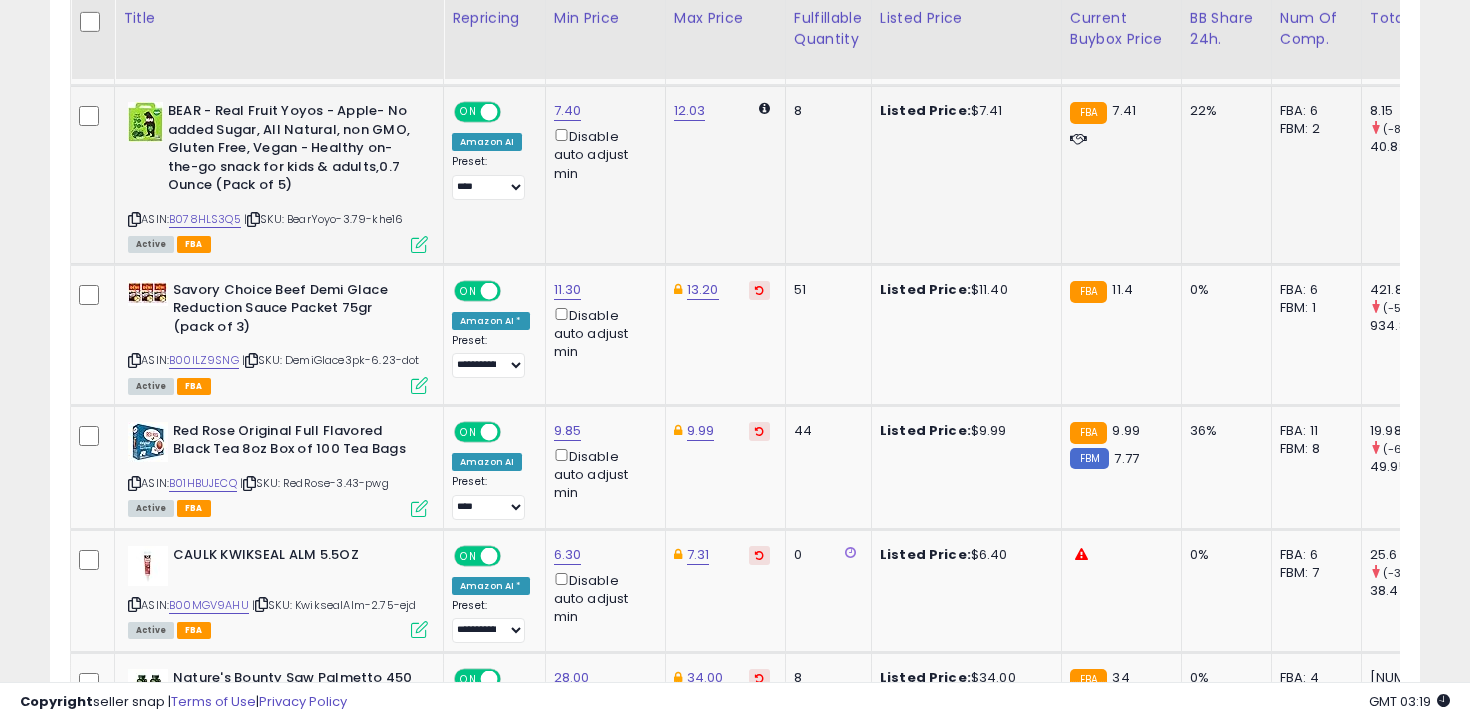 scroll, scrollTop: 2816, scrollLeft: 0, axis: vertical 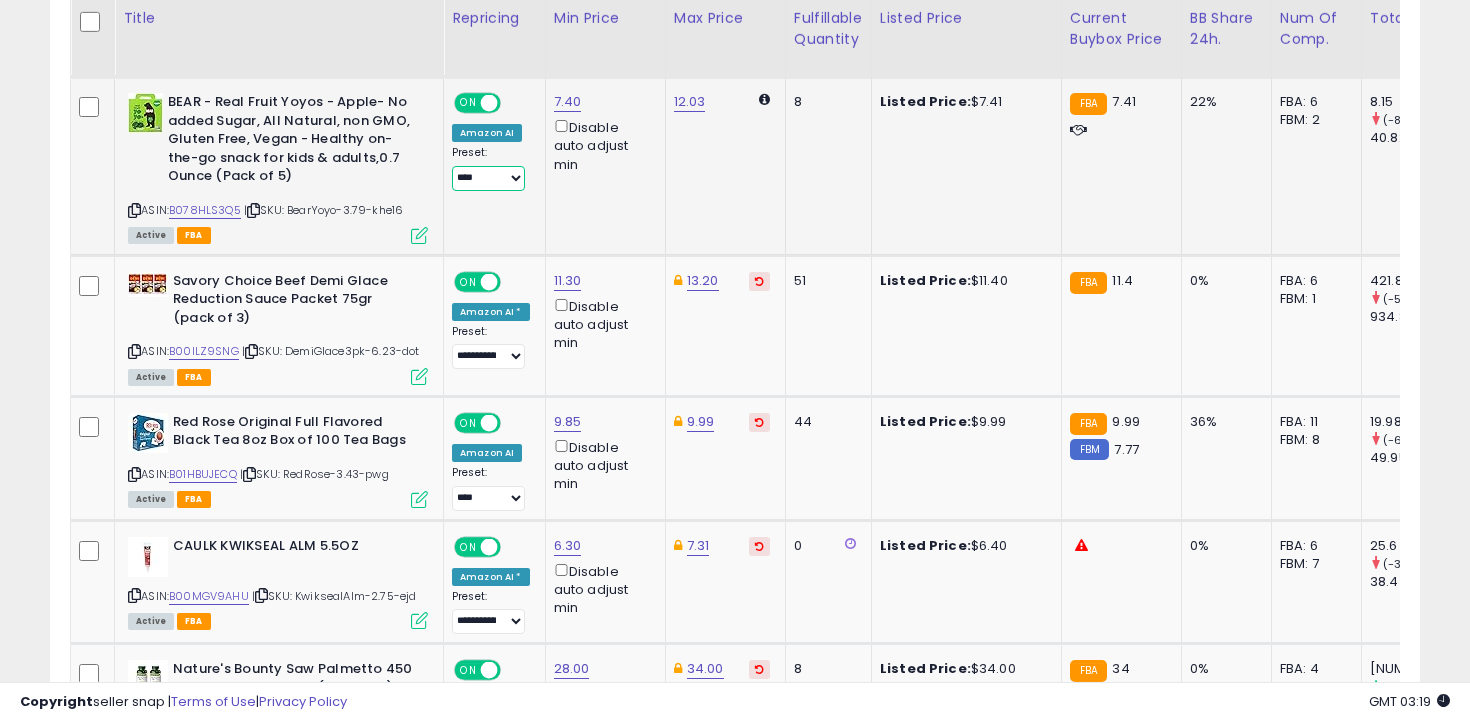 click on "**********" at bounding box center (488, 178) 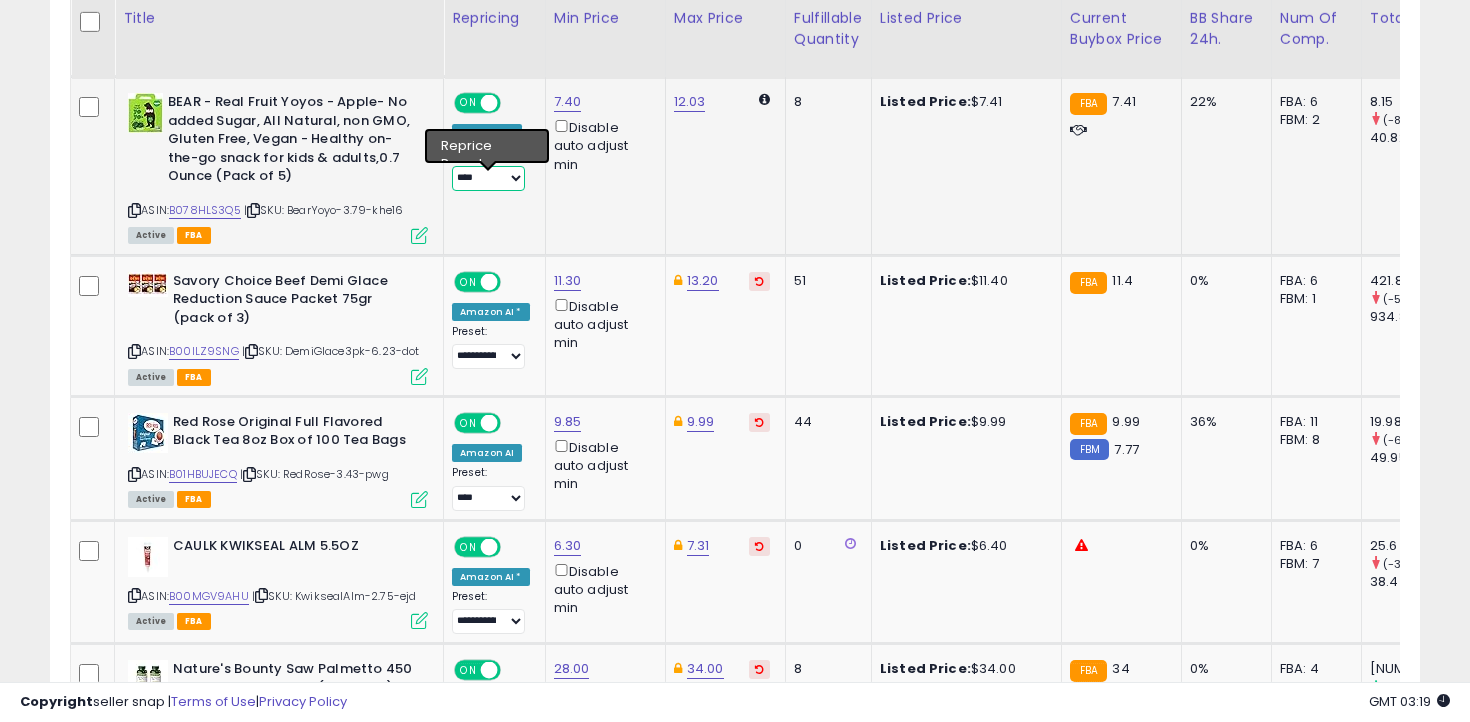 select on "**********" 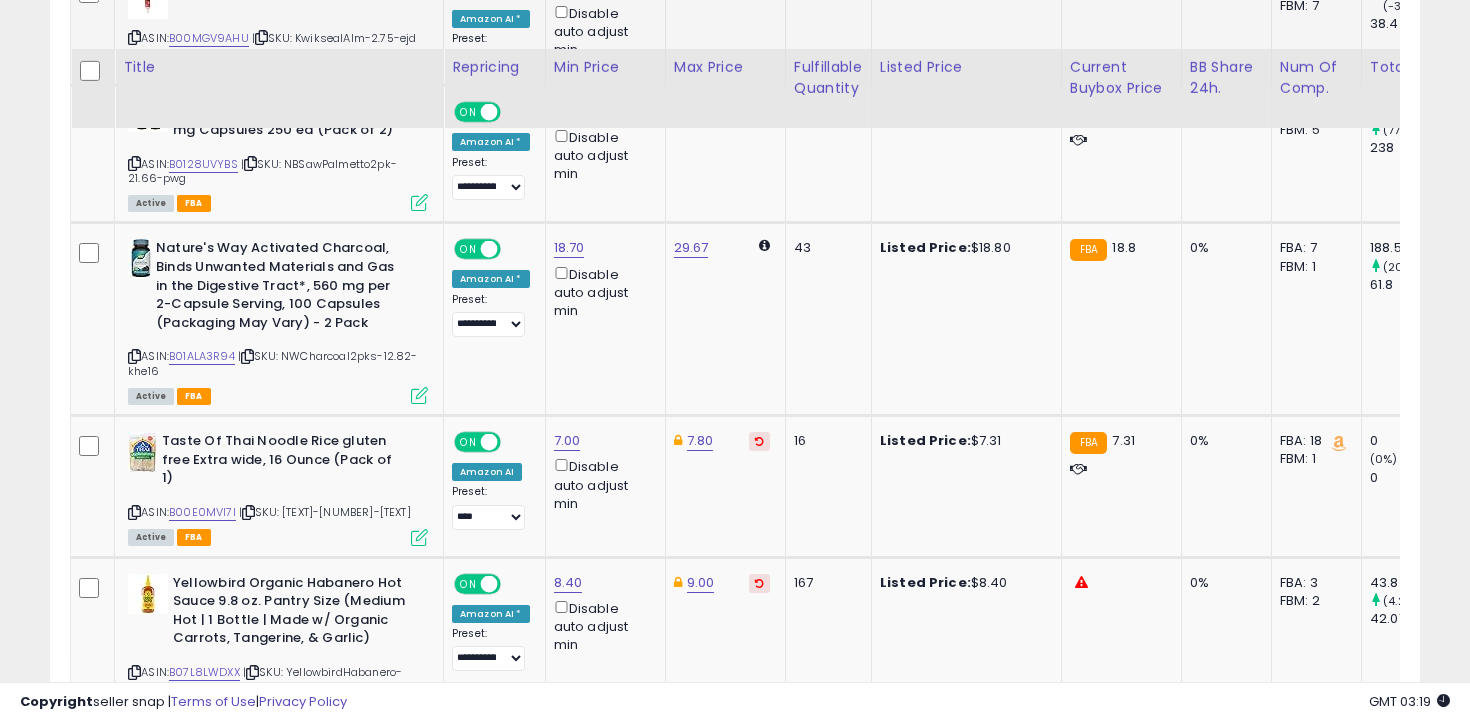 scroll, scrollTop: 3503, scrollLeft: 0, axis: vertical 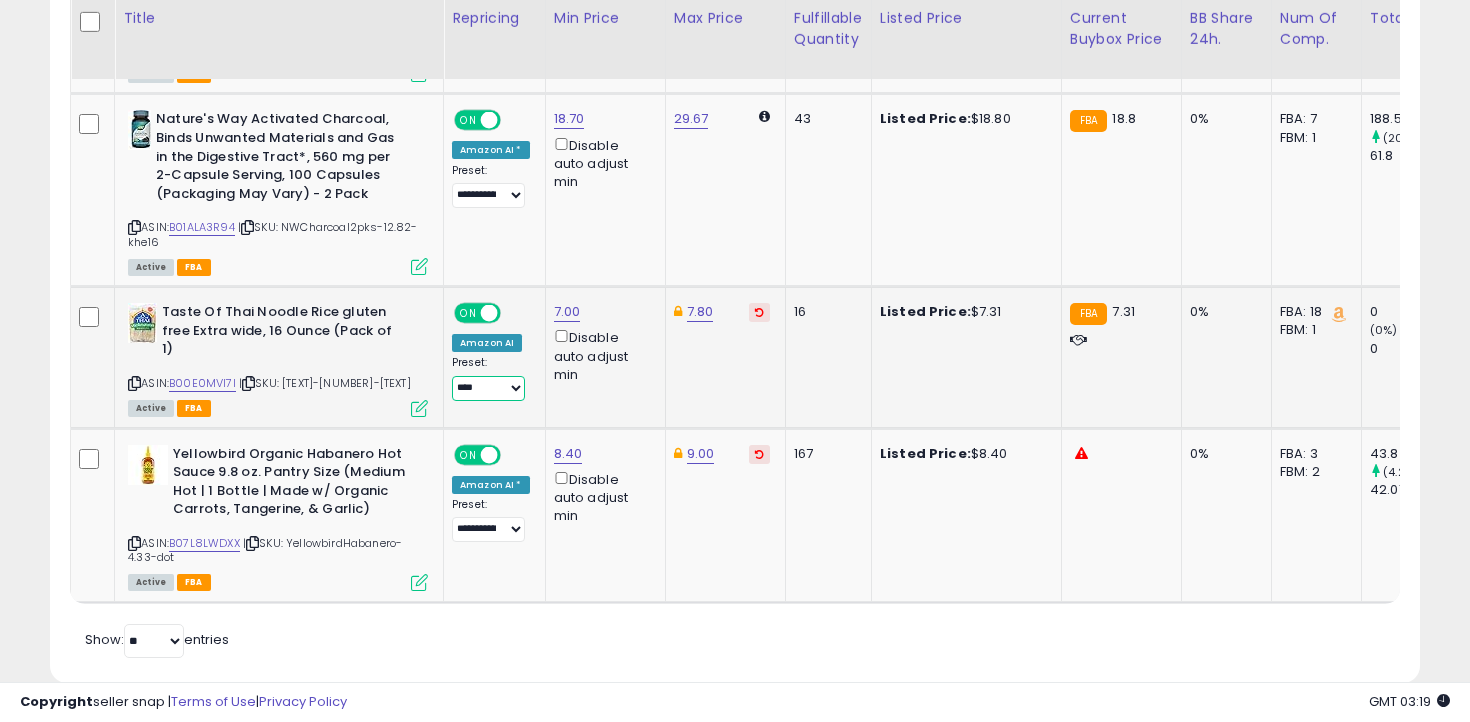 click on "**********" at bounding box center (488, 388) 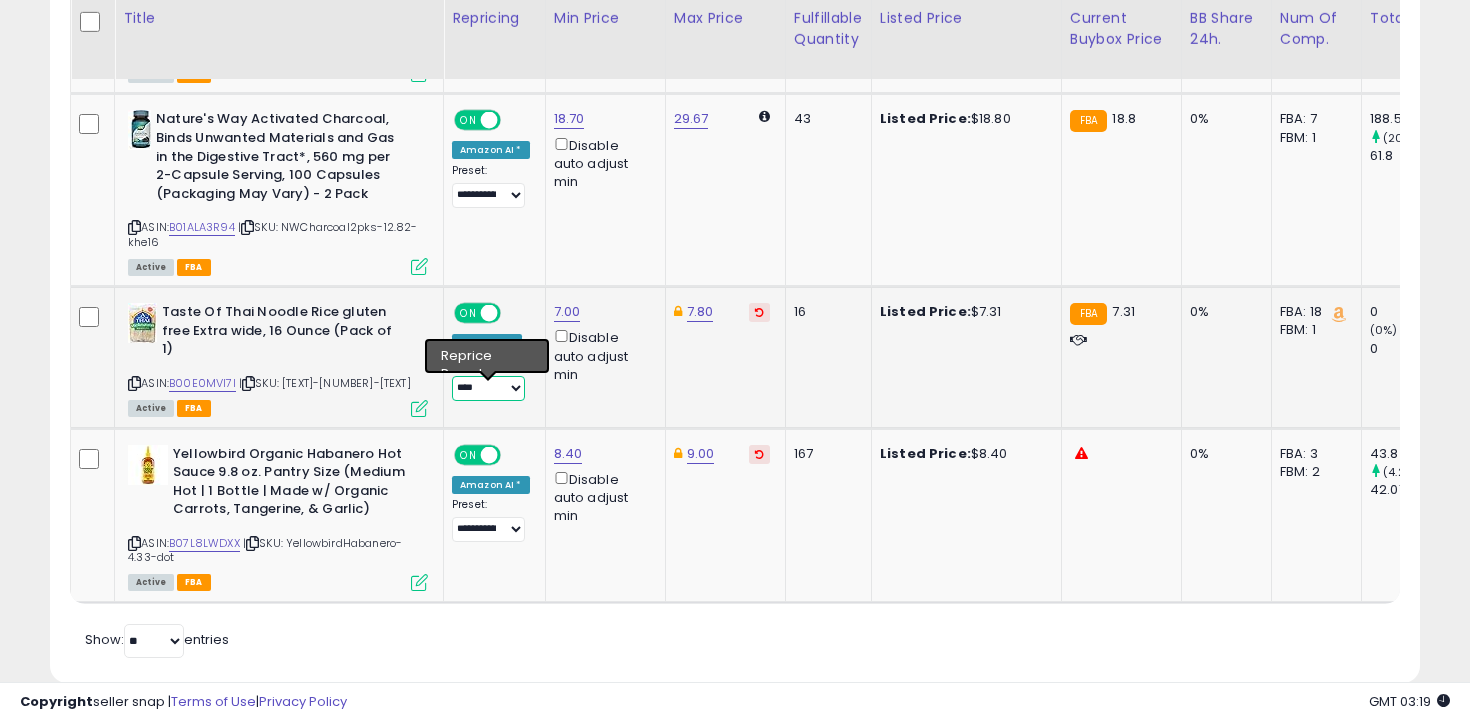 select on "**********" 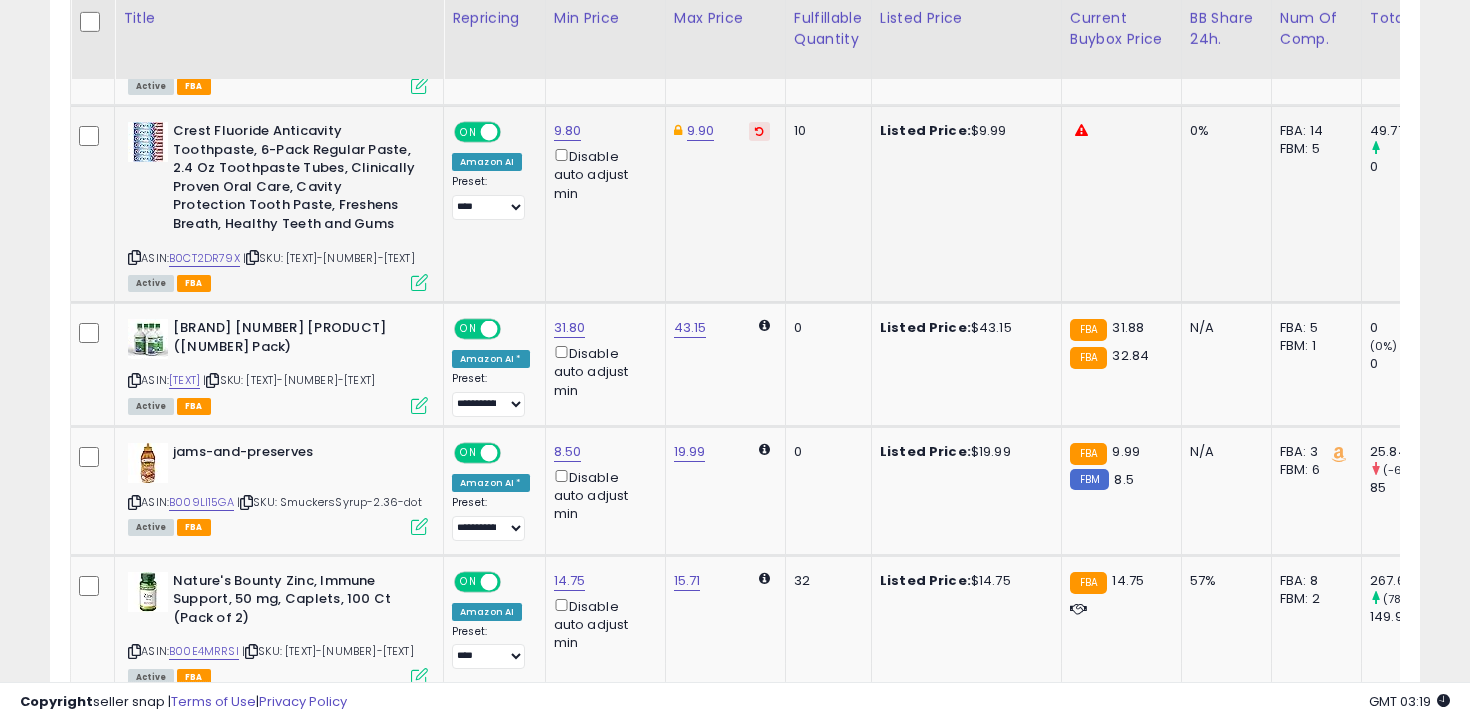 scroll, scrollTop: 1265, scrollLeft: 0, axis: vertical 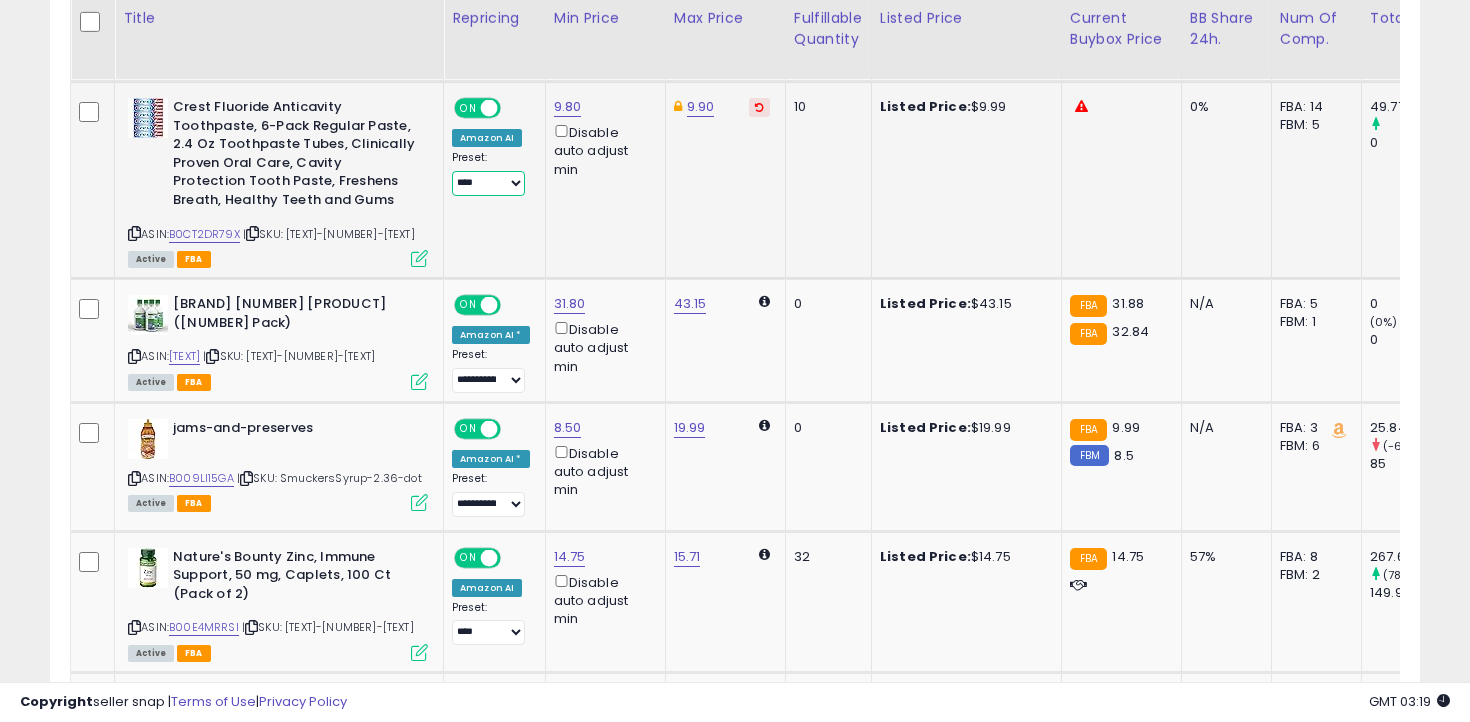 click on "**********" at bounding box center (488, 183) 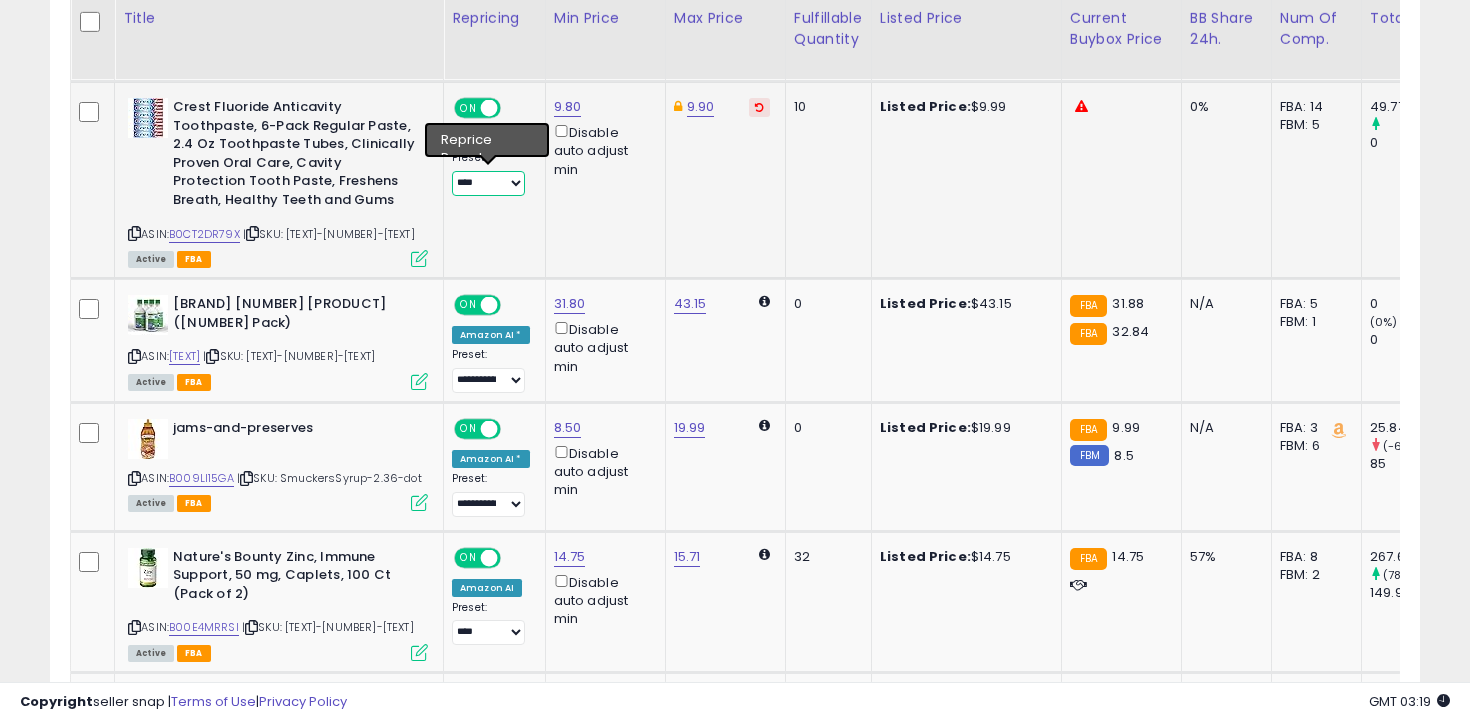 select on "**********" 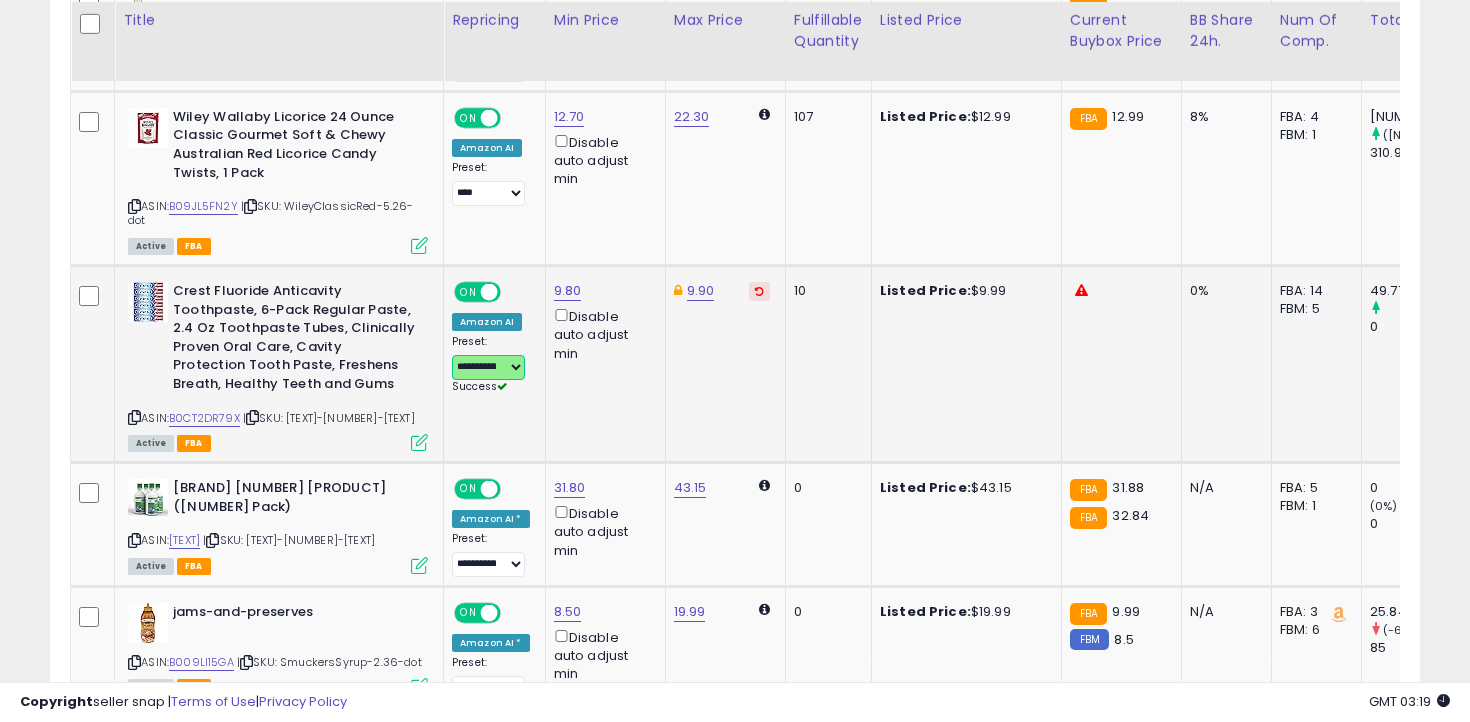 scroll, scrollTop: 1066, scrollLeft: 0, axis: vertical 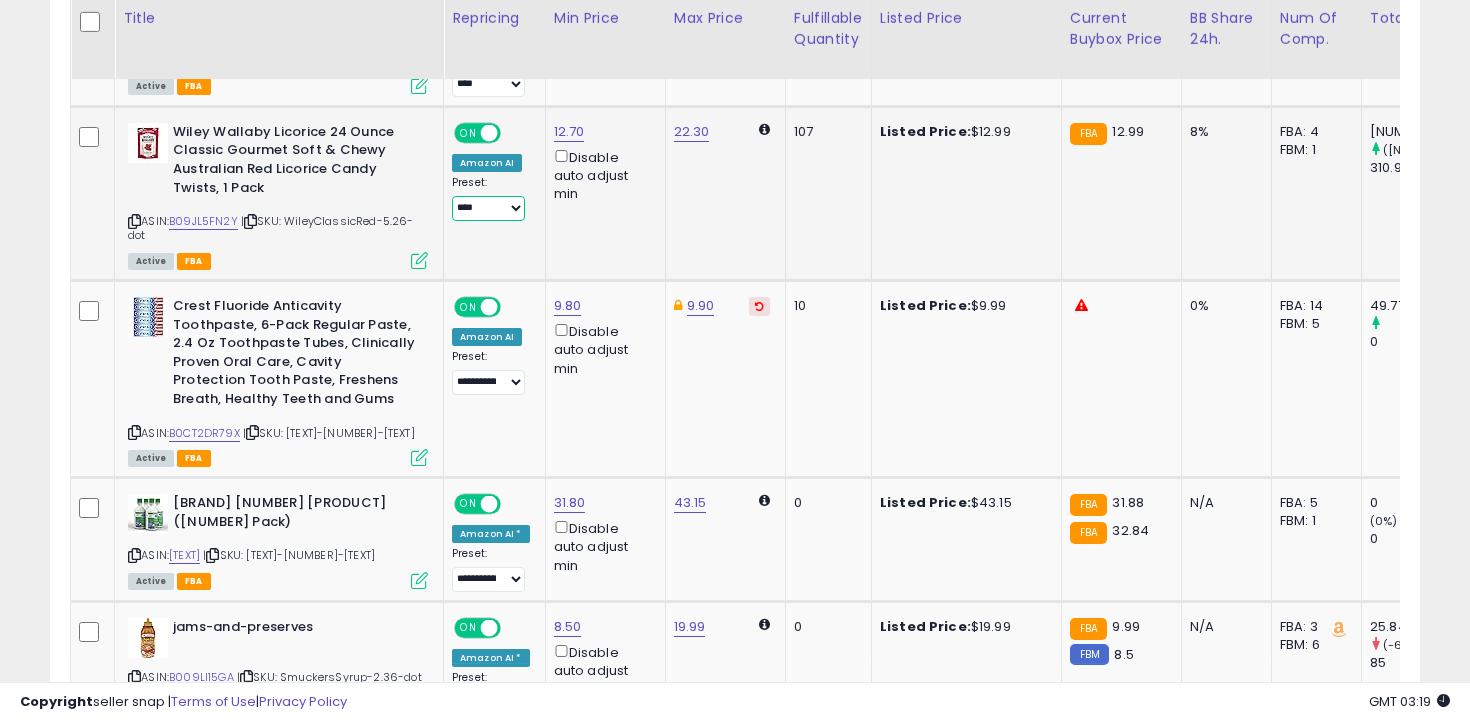 click on "**********" at bounding box center [488, 208] 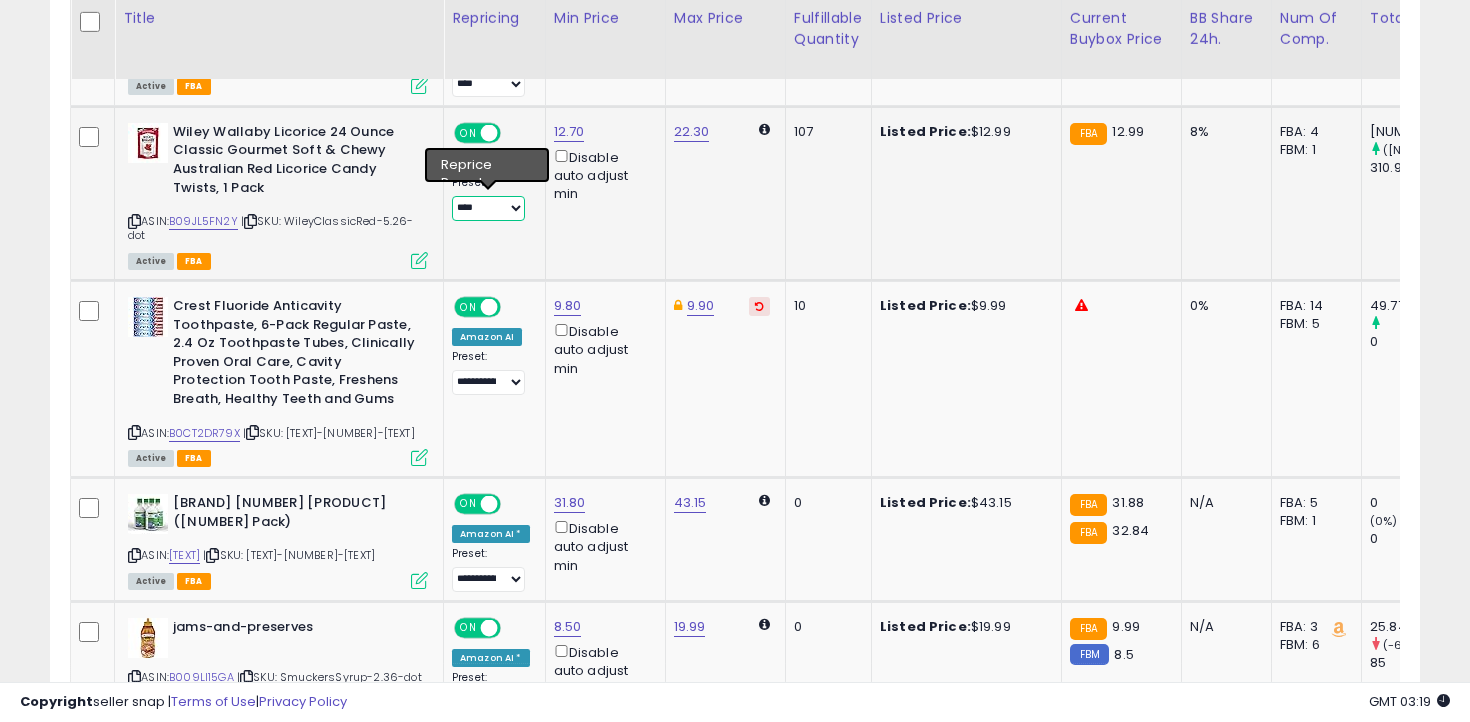 select on "**********" 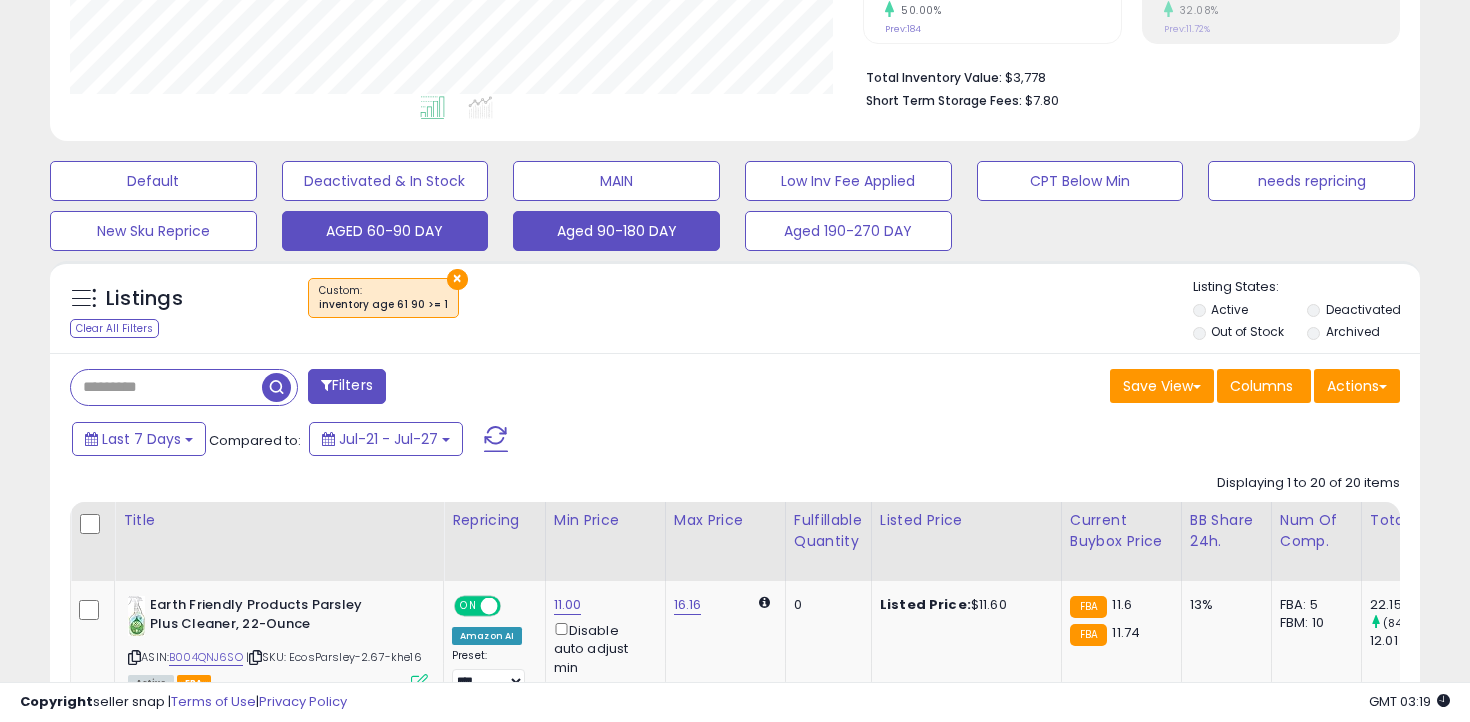 scroll, scrollTop: 461, scrollLeft: 0, axis: vertical 